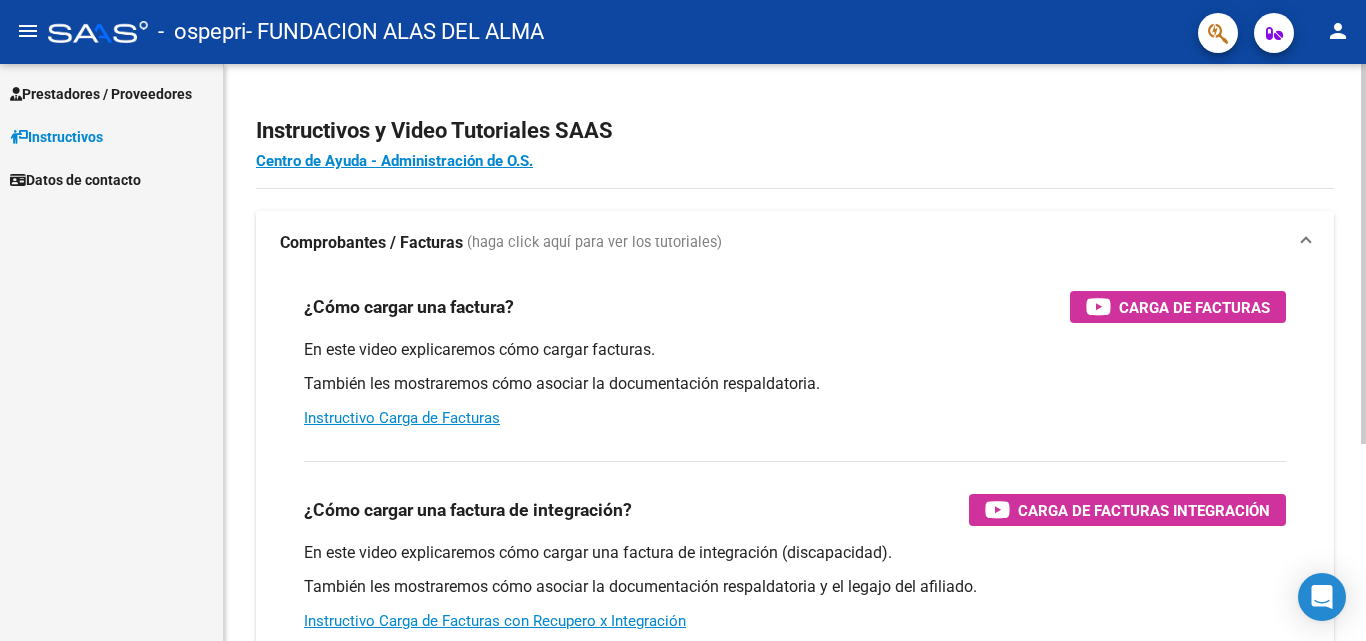 scroll, scrollTop: 0, scrollLeft: 0, axis: both 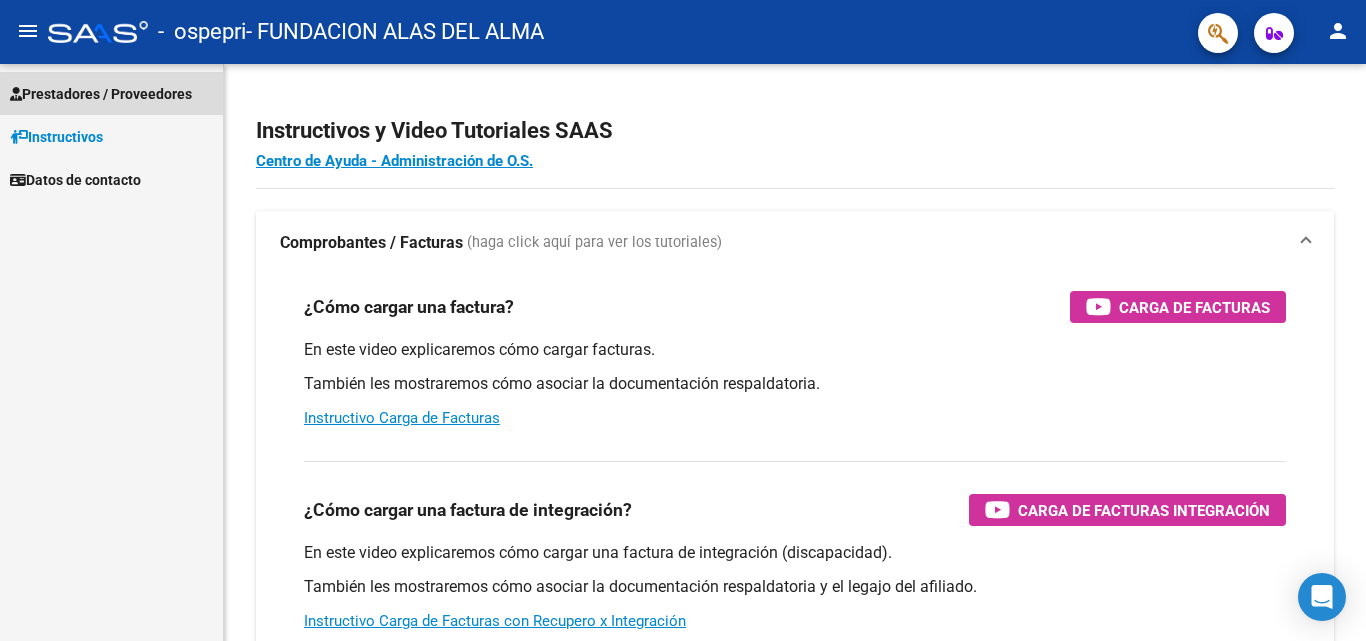 click on "Prestadores / Proveedores" at bounding box center (101, 94) 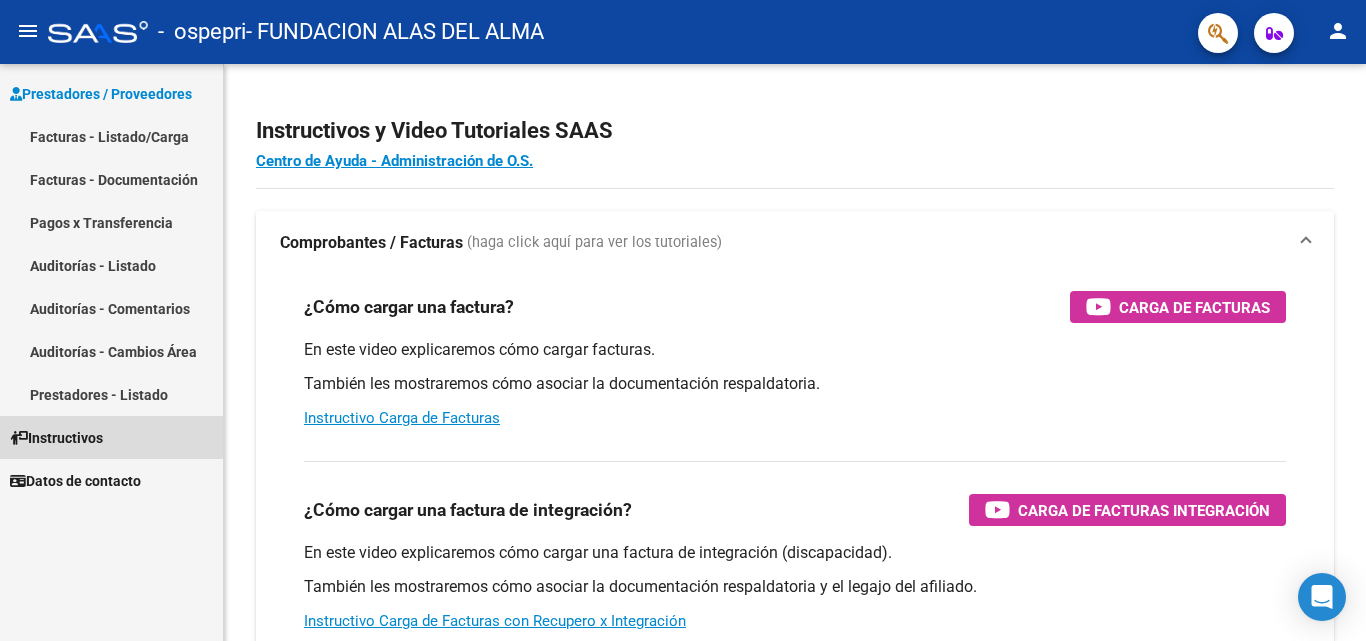 click on "Instructivos" at bounding box center [56, 438] 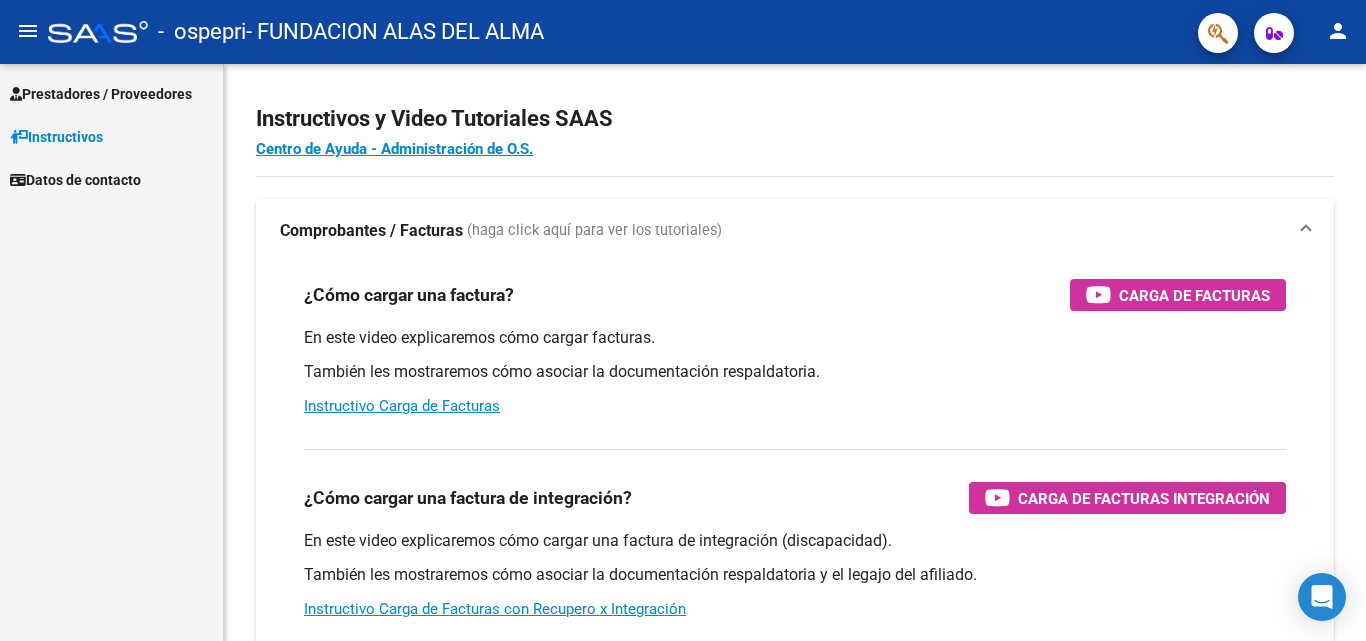 scroll, scrollTop: 0, scrollLeft: 0, axis: both 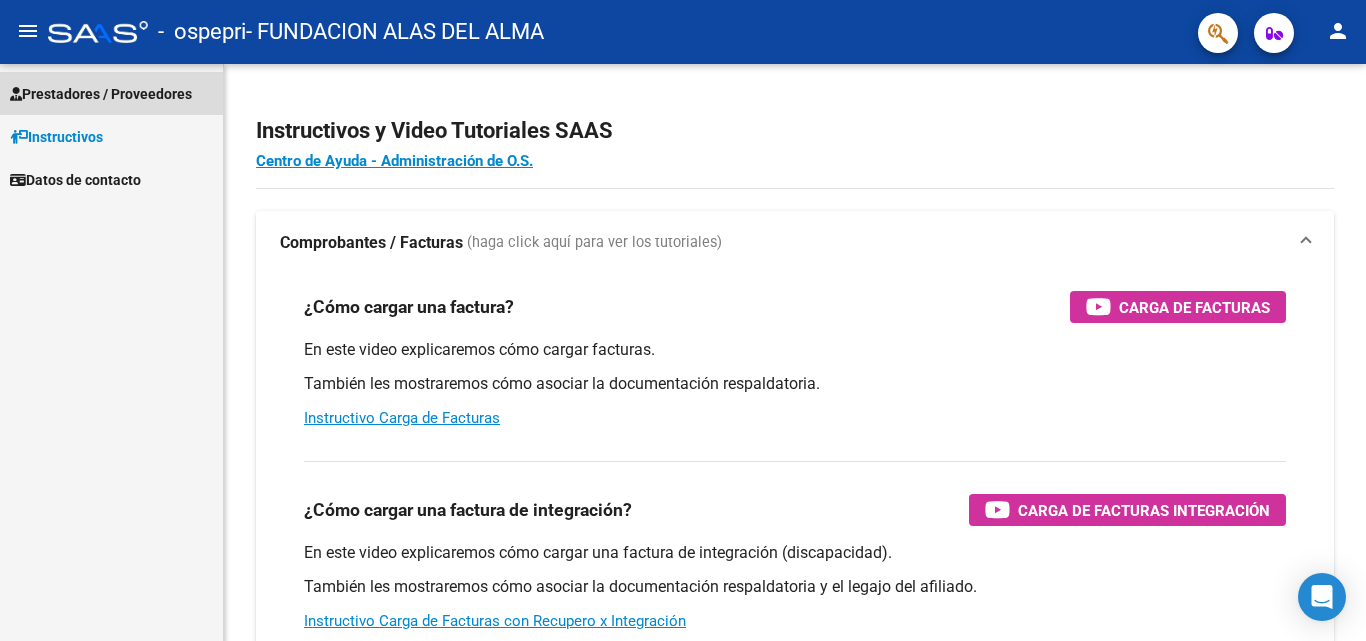 click on "Prestadores / Proveedores" at bounding box center (111, 93) 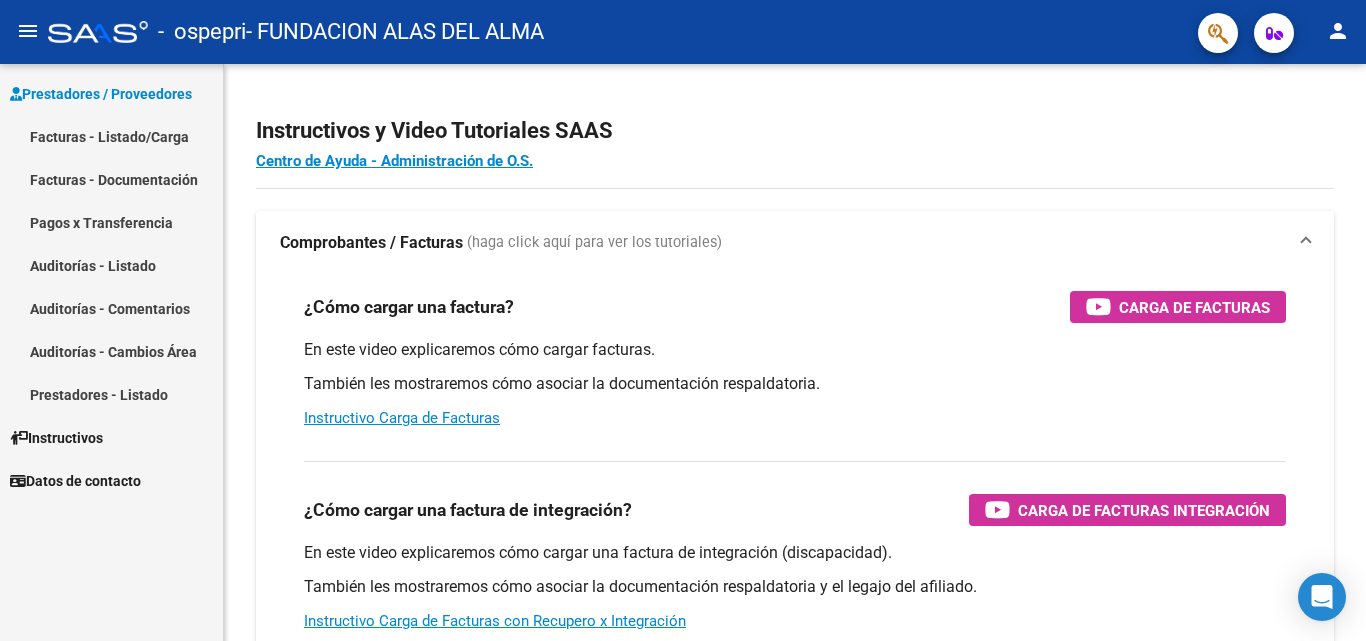 click on "Facturas - Documentación" at bounding box center (111, 179) 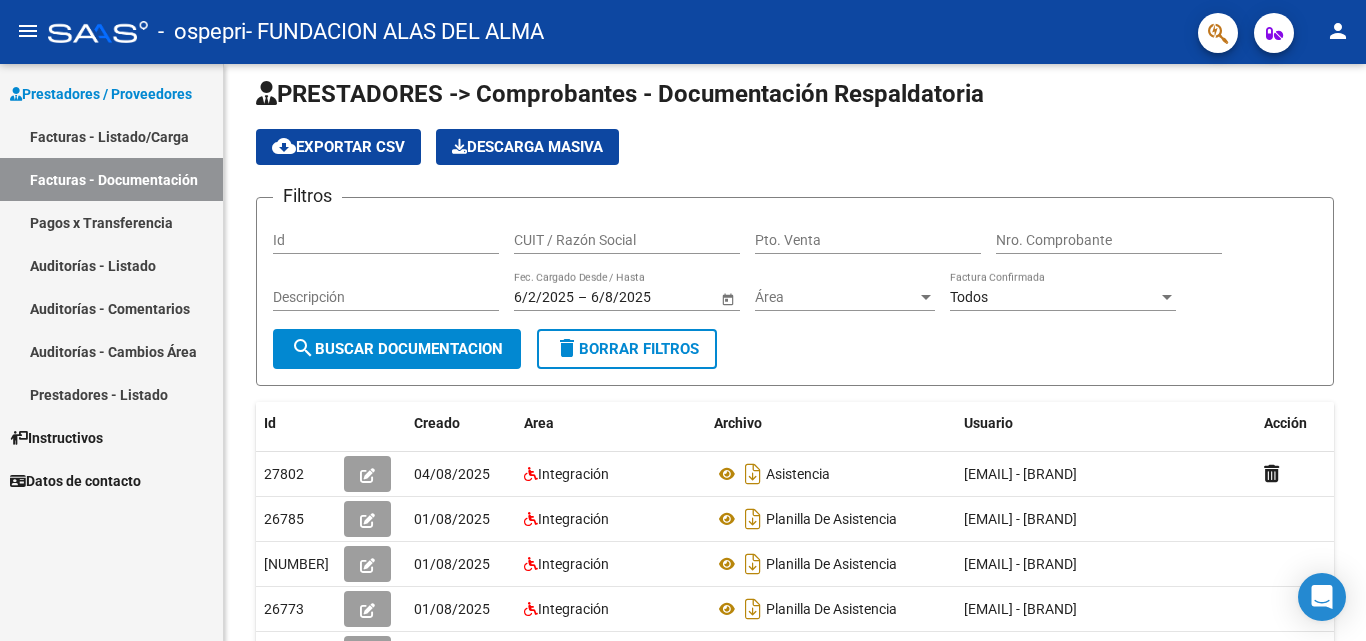 scroll, scrollTop: 0, scrollLeft: 0, axis: both 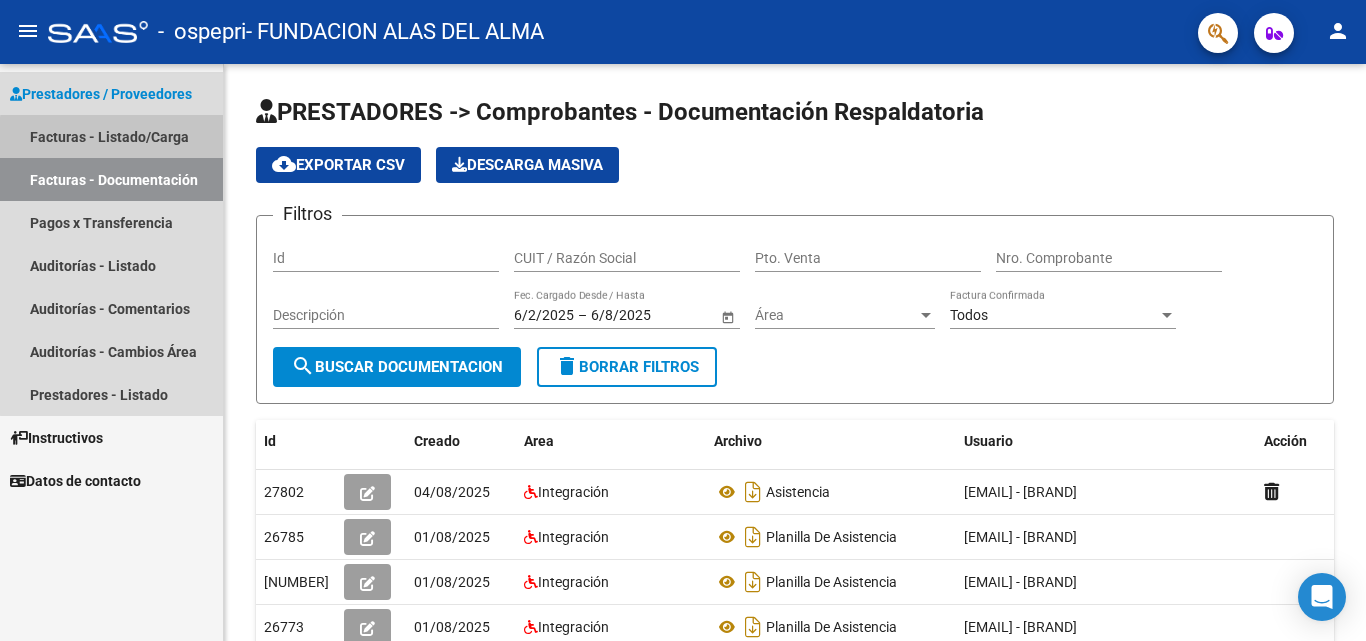 click on "Facturas - Listado/Carga" at bounding box center (111, 136) 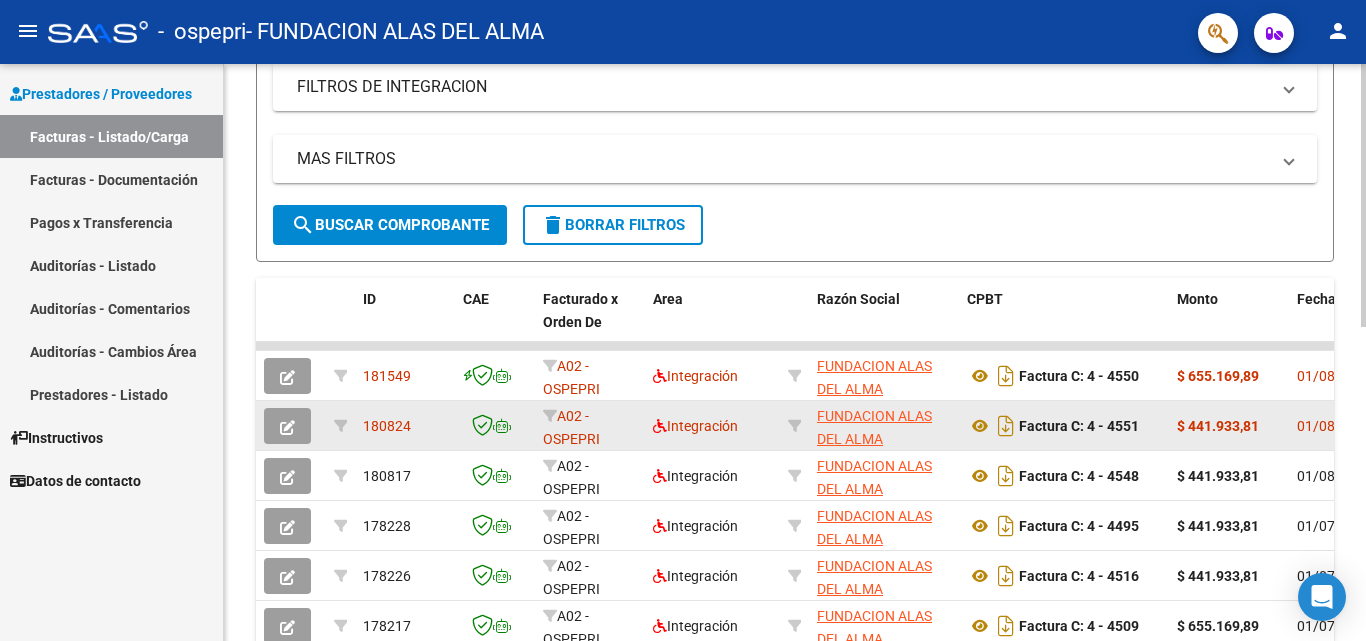 scroll, scrollTop: 500, scrollLeft: 0, axis: vertical 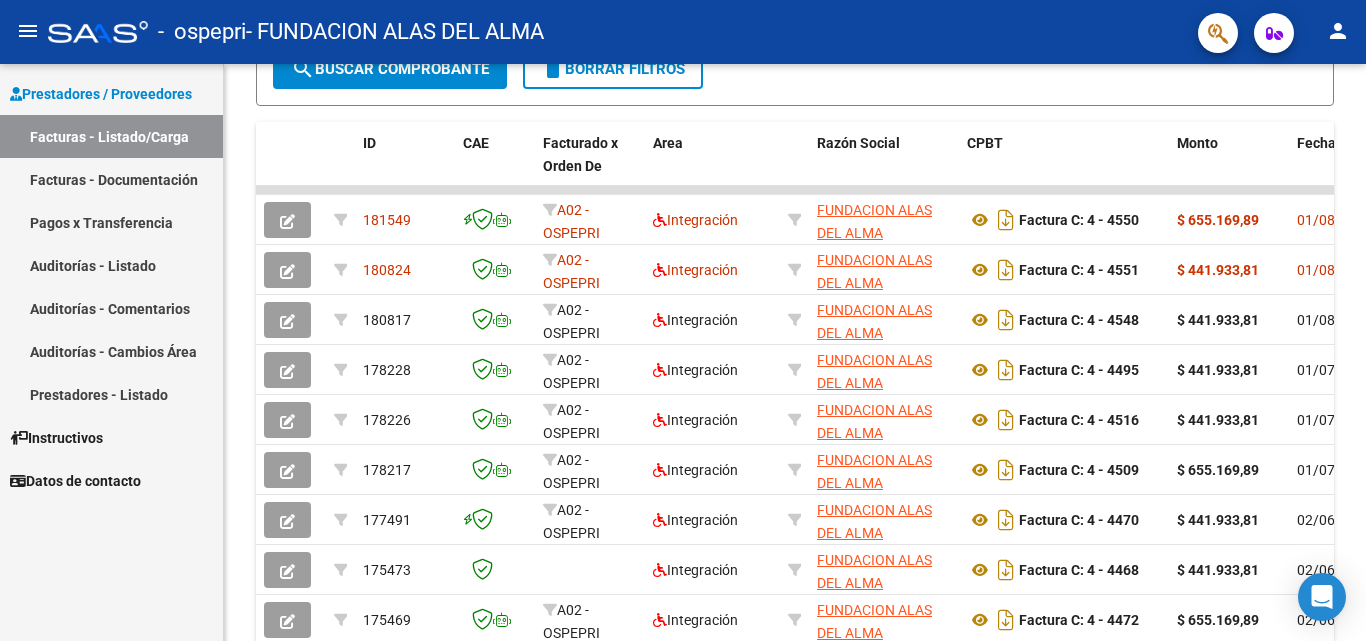 click on "Facturas - Documentación" at bounding box center (111, 179) 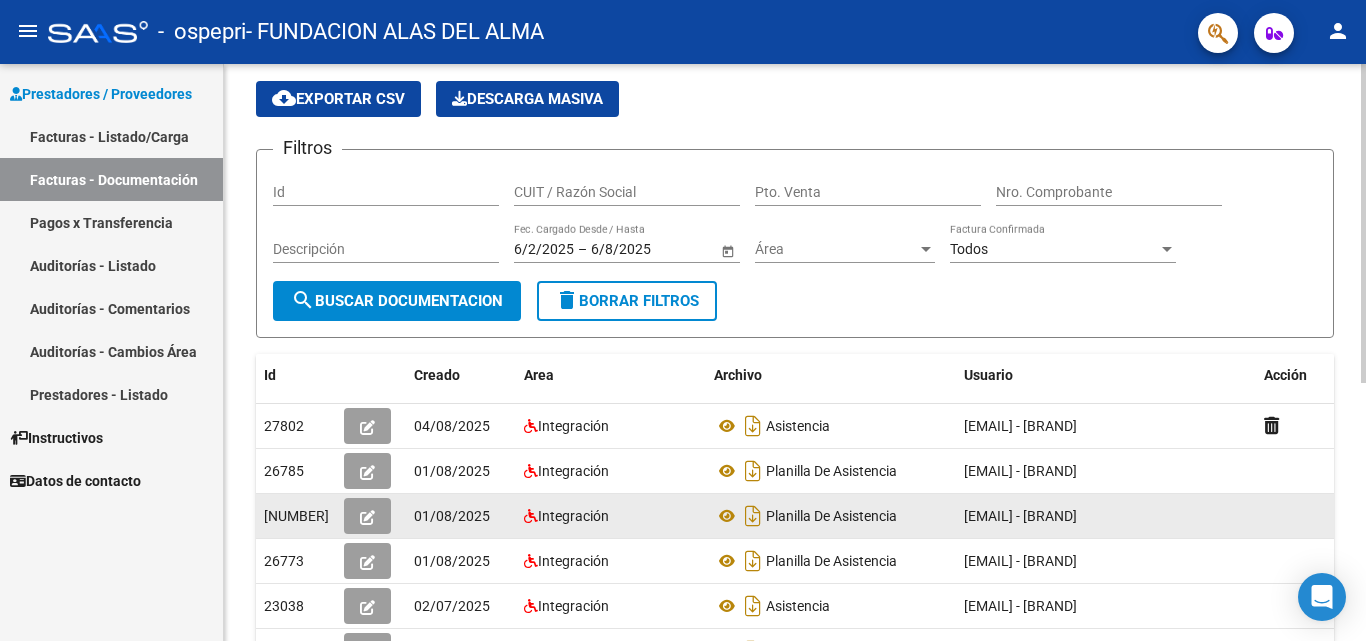 scroll, scrollTop: 100, scrollLeft: 0, axis: vertical 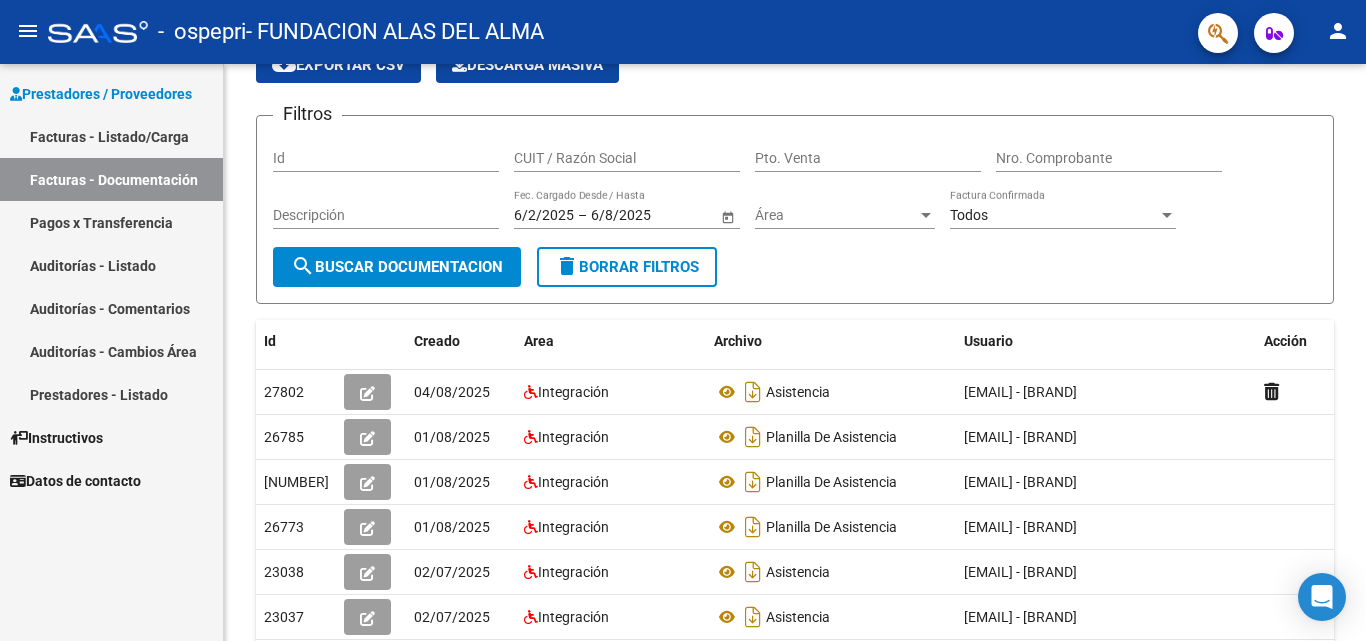 click on "Pagos x Transferencia" at bounding box center (111, 222) 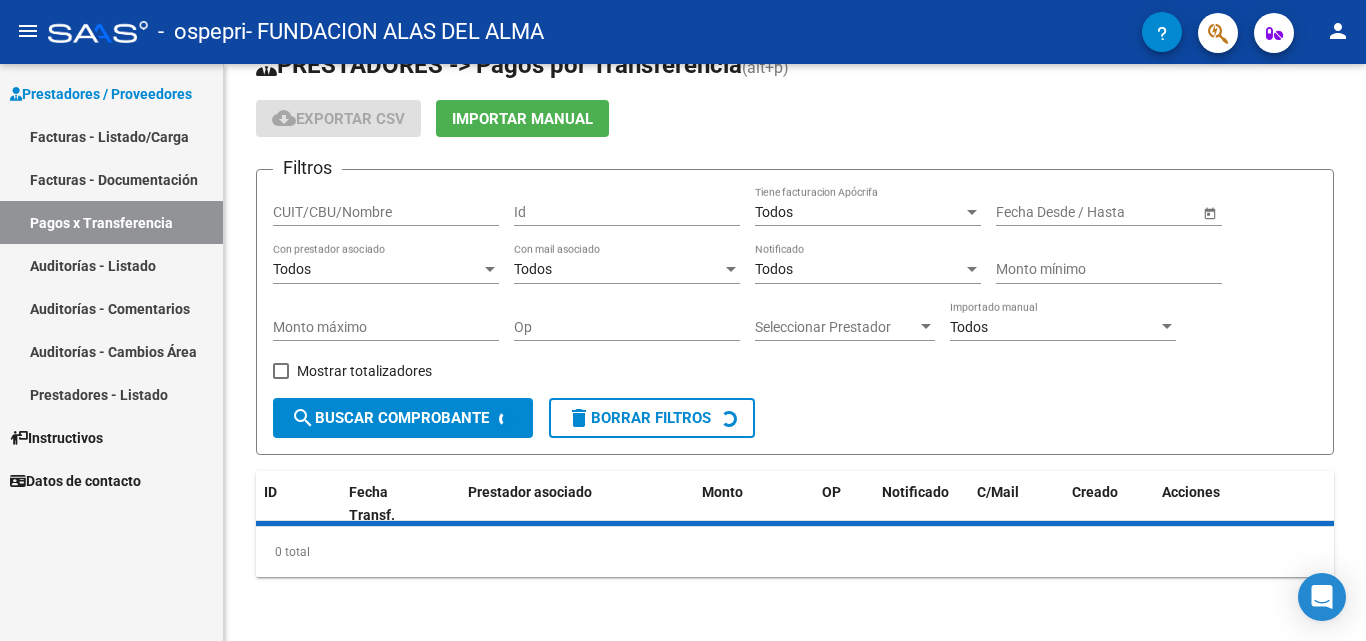 scroll, scrollTop: 92, scrollLeft: 0, axis: vertical 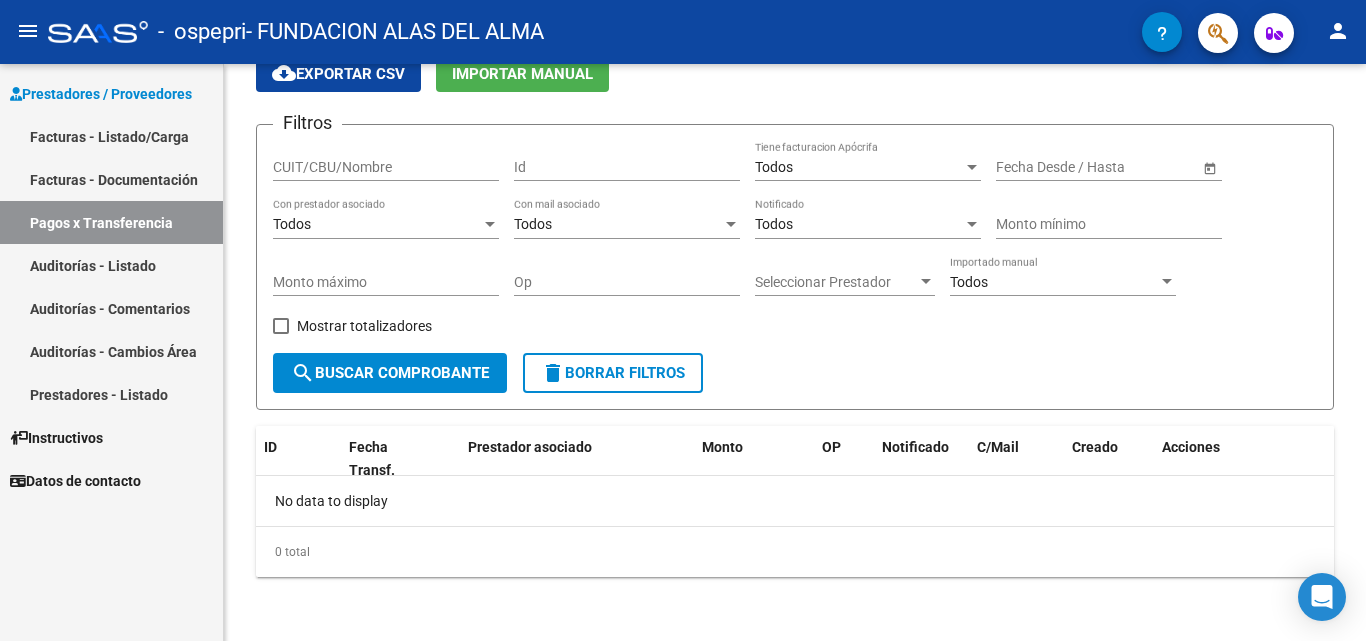 click on "Auditorías - Listado" at bounding box center (111, 265) 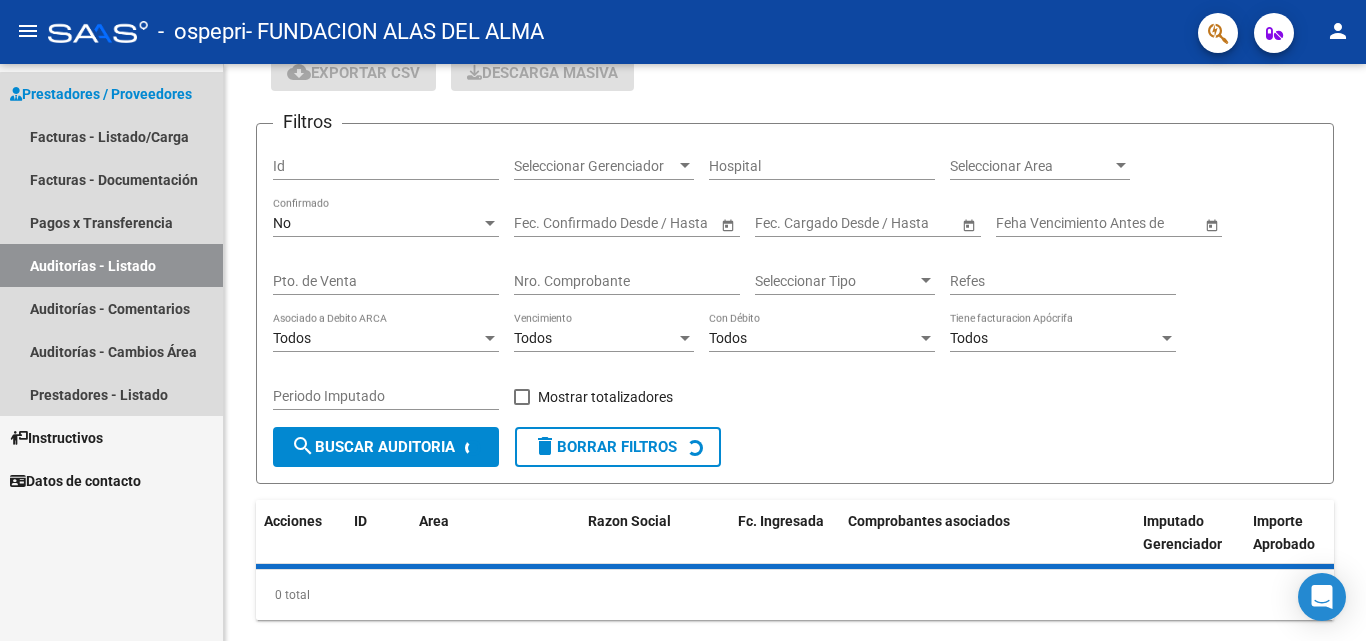 scroll, scrollTop: 100, scrollLeft: 0, axis: vertical 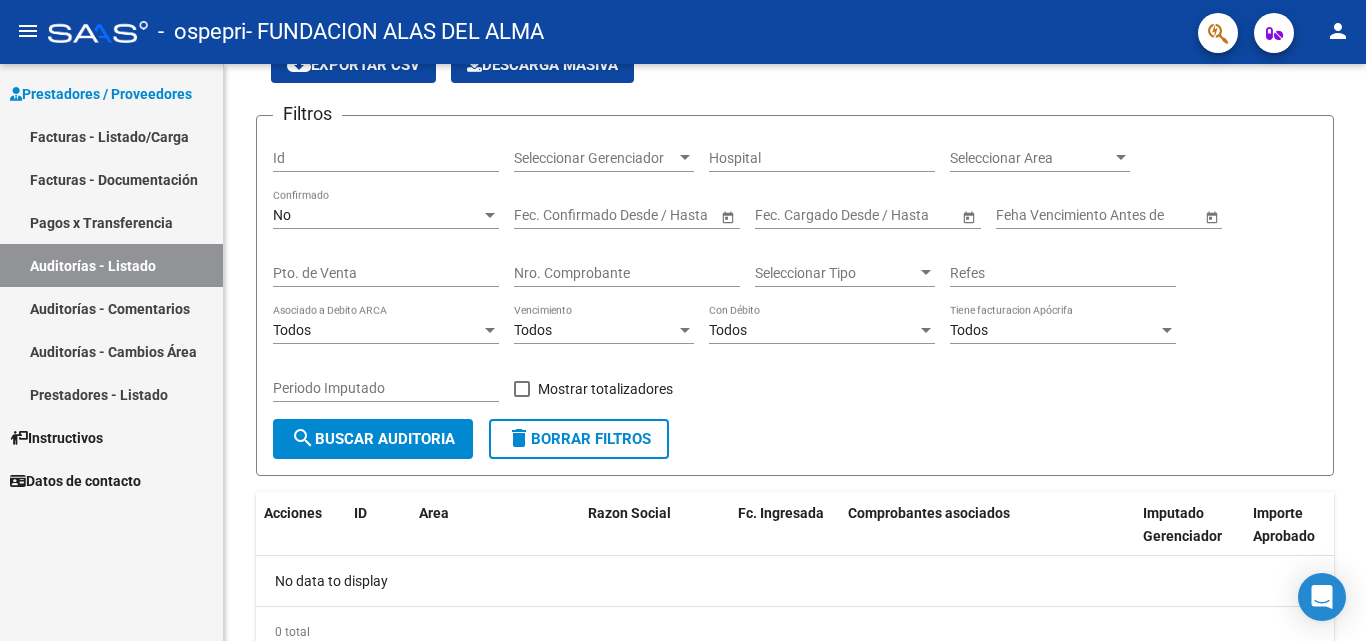 click on "Facturas - Listado/Carga" at bounding box center (111, 136) 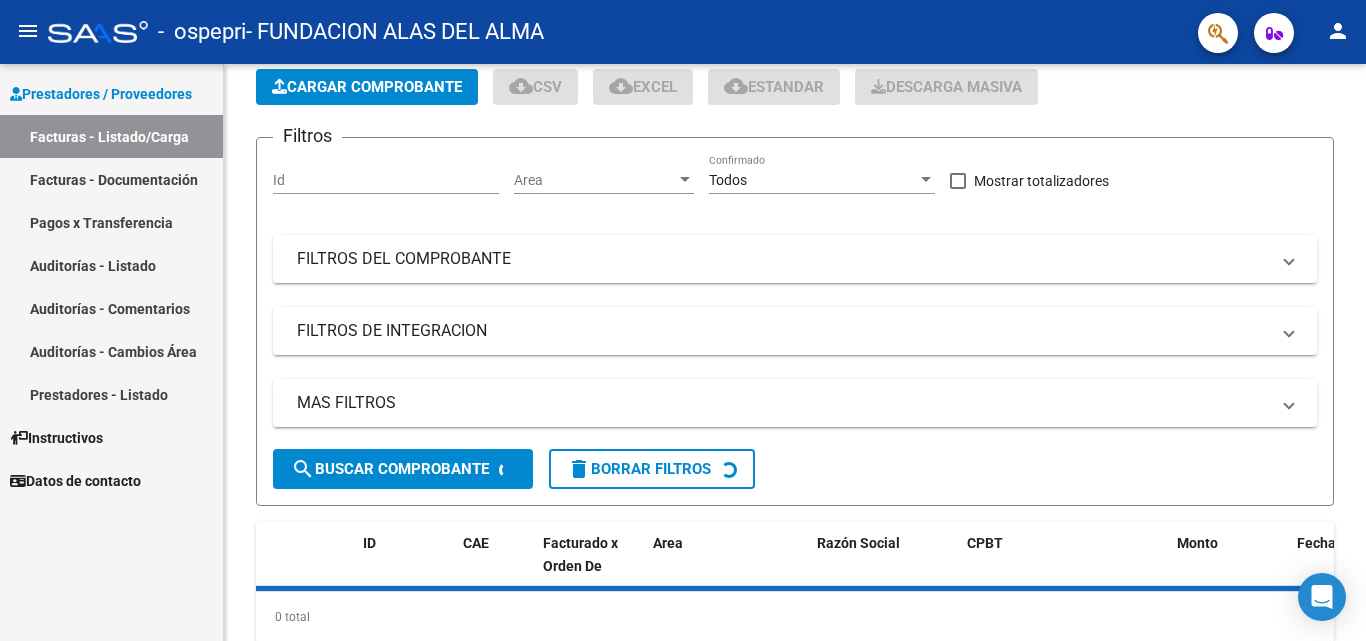 click on "Prestadores / Proveedores" at bounding box center [111, 93] 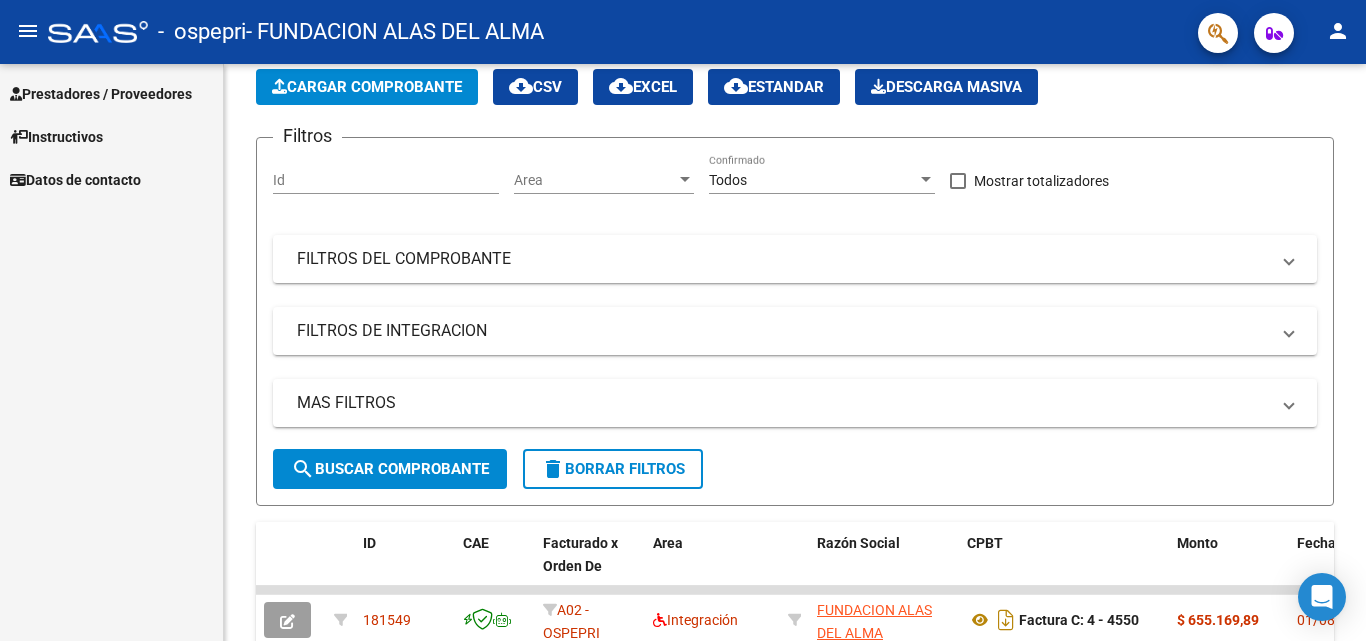 click on "Prestadores / Proveedores Facturas - Listado/Carga Facturas - Documentación Pagos x Transferencia Auditorías - Listado Auditorías - Comentarios Auditorías - Cambios Área Prestadores - Listado    Instructivos    Datos de contacto" at bounding box center [111, 132] 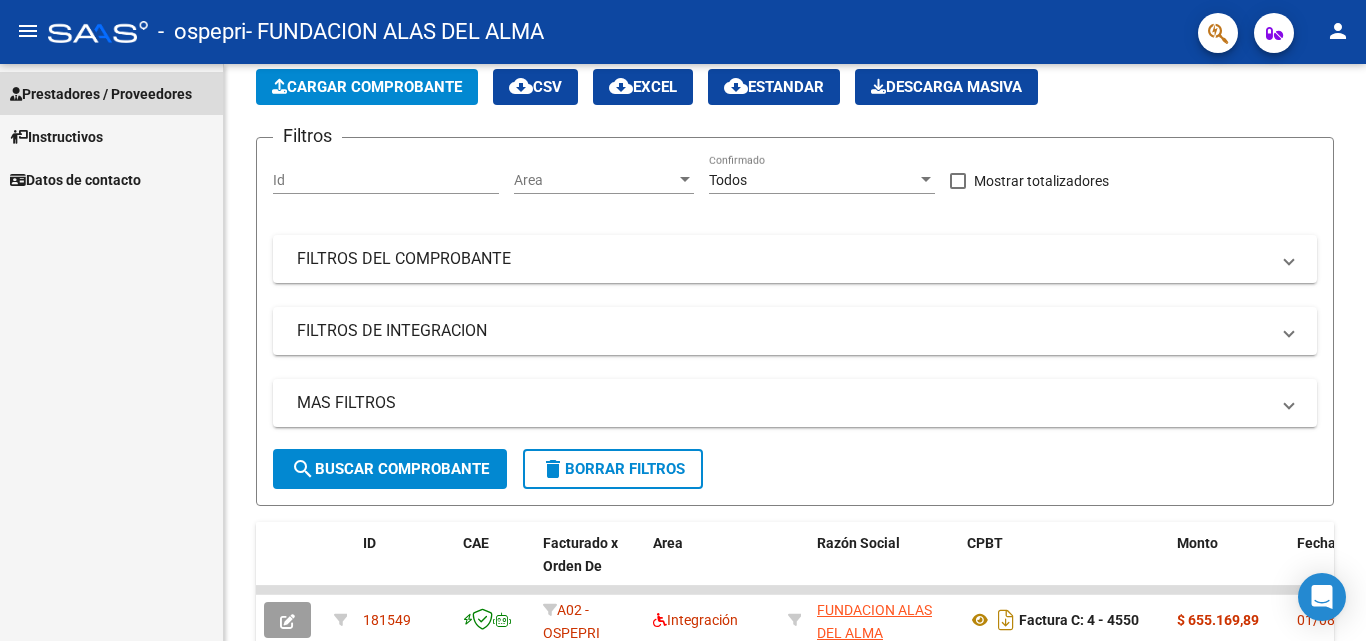 click on "Prestadores / Proveedores" at bounding box center [101, 94] 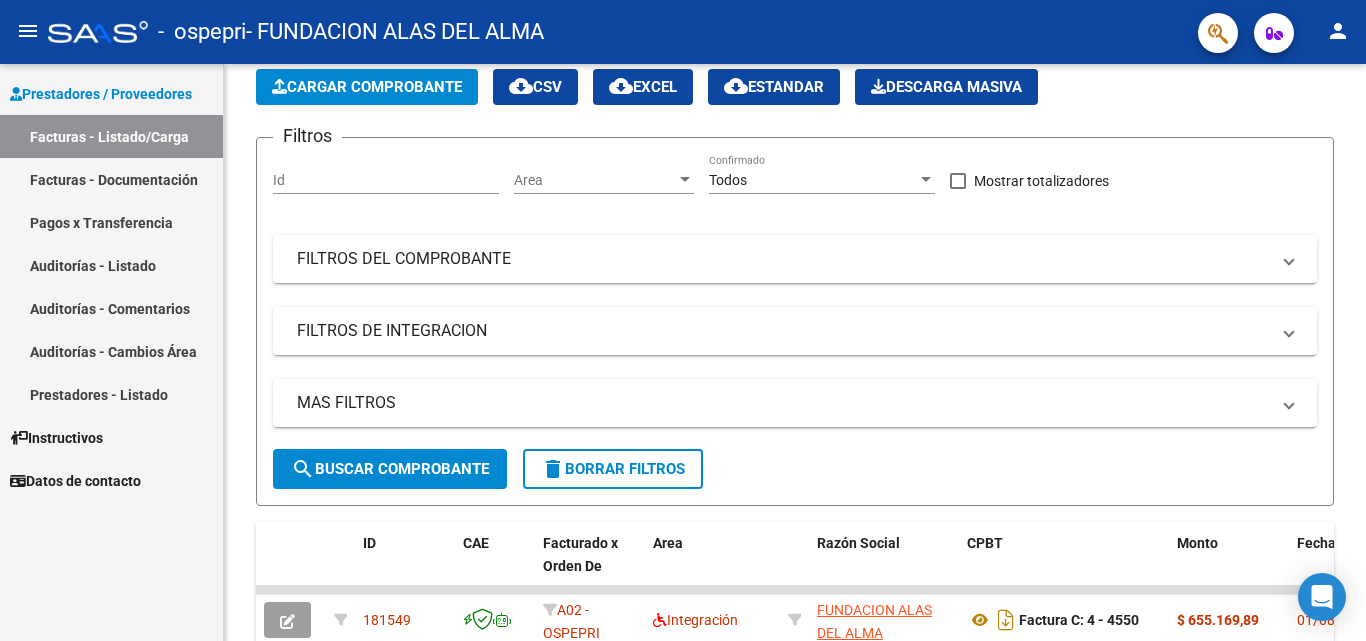 click on "Facturas - Listado/Carga" at bounding box center (111, 136) 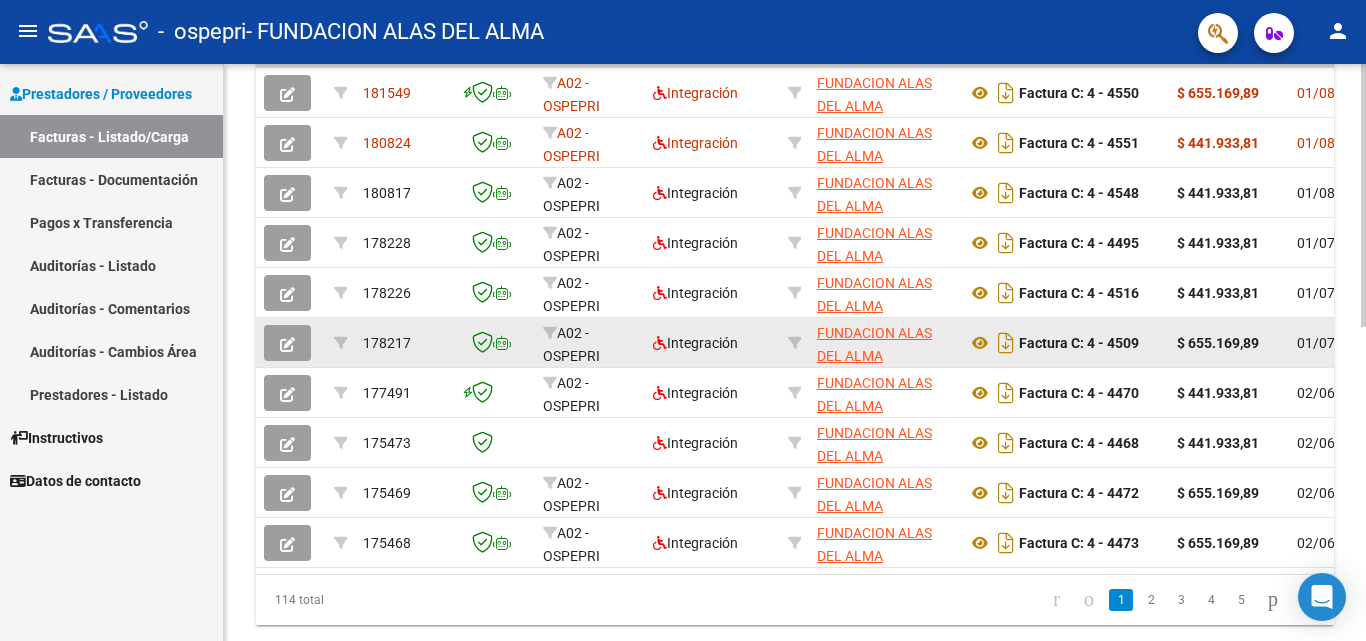 scroll, scrollTop: 691, scrollLeft: 0, axis: vertical 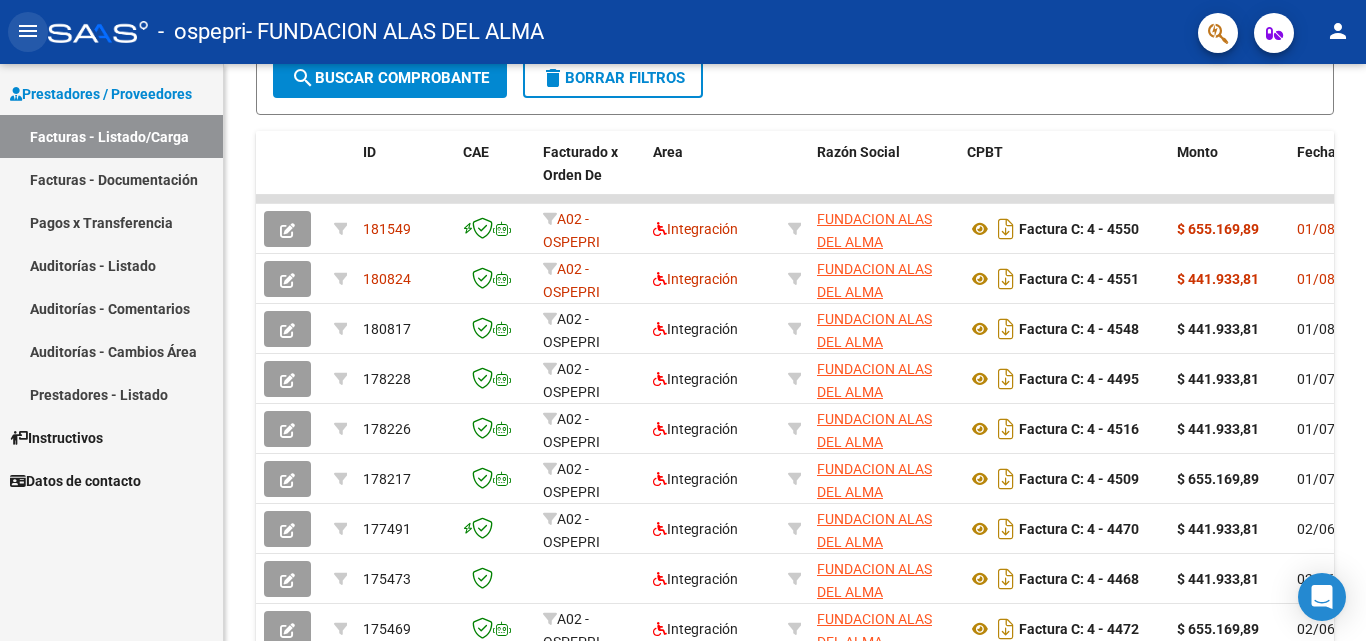 click on "menu" 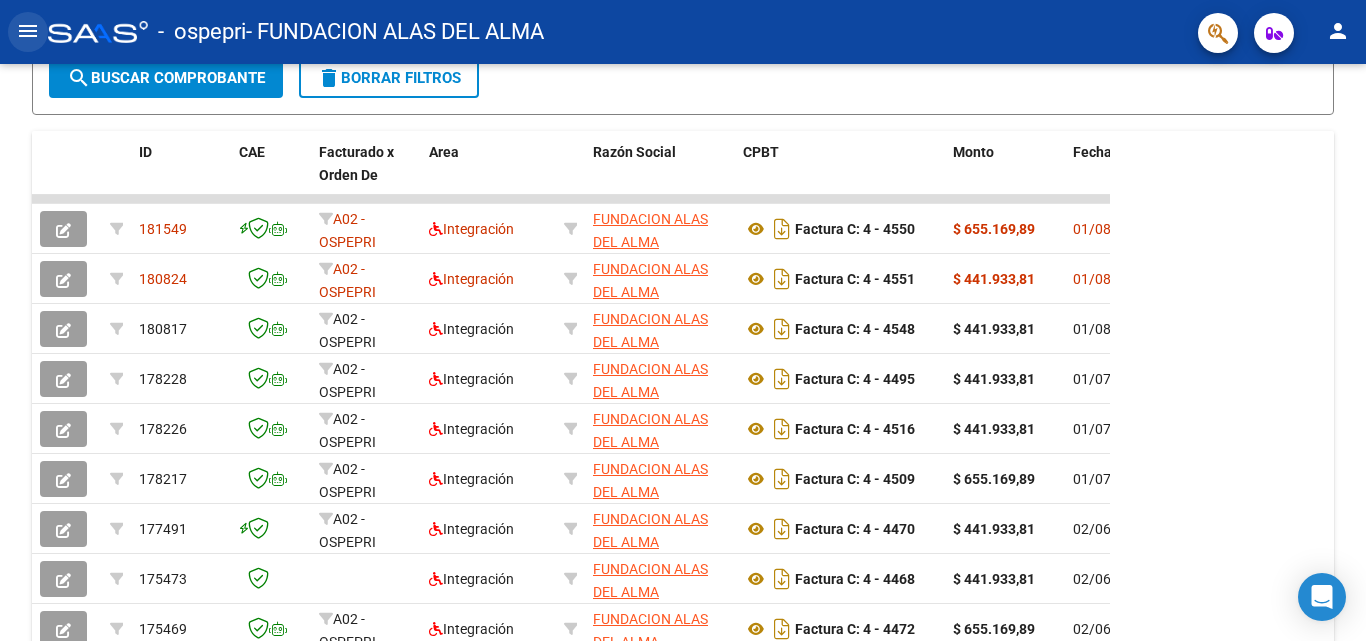 click on "menu" 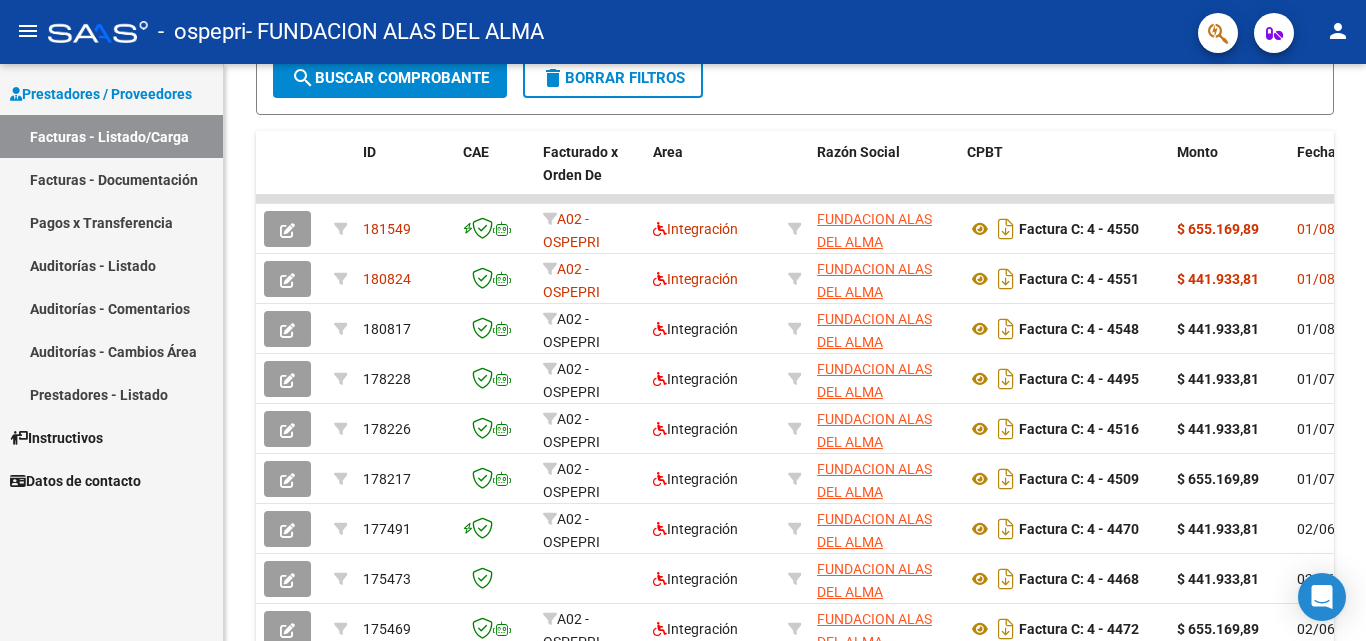 click 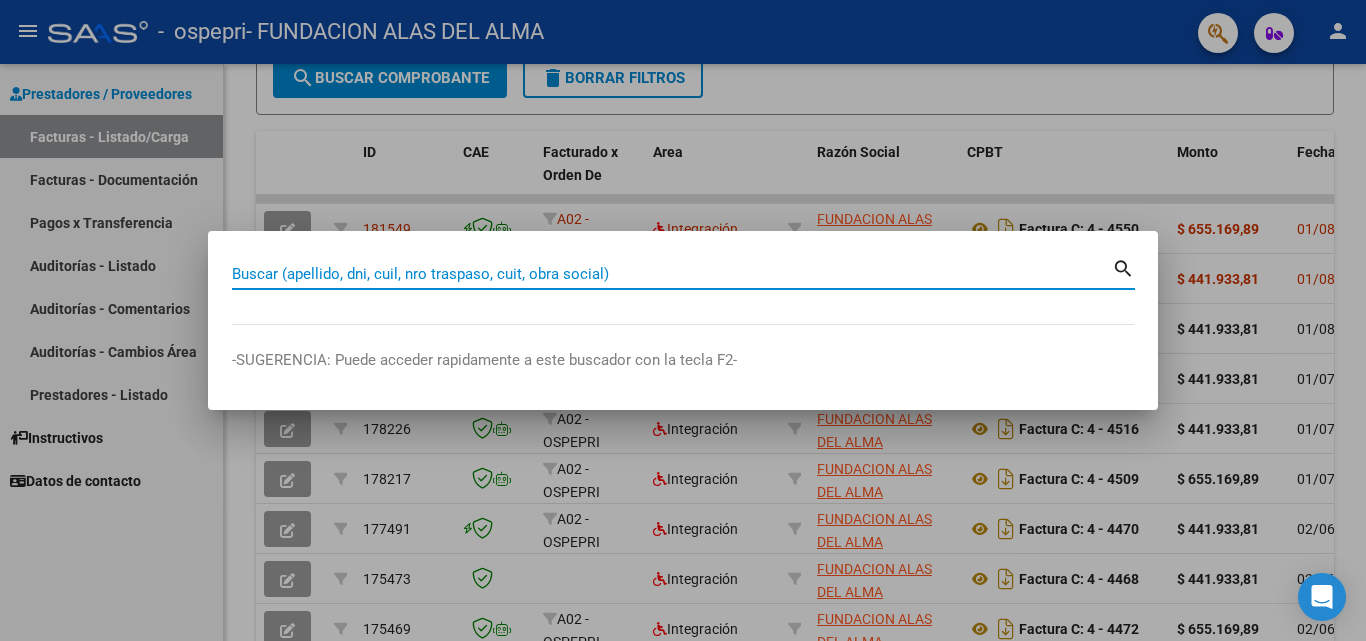 click on "search" at bounding box center [1123, 267] 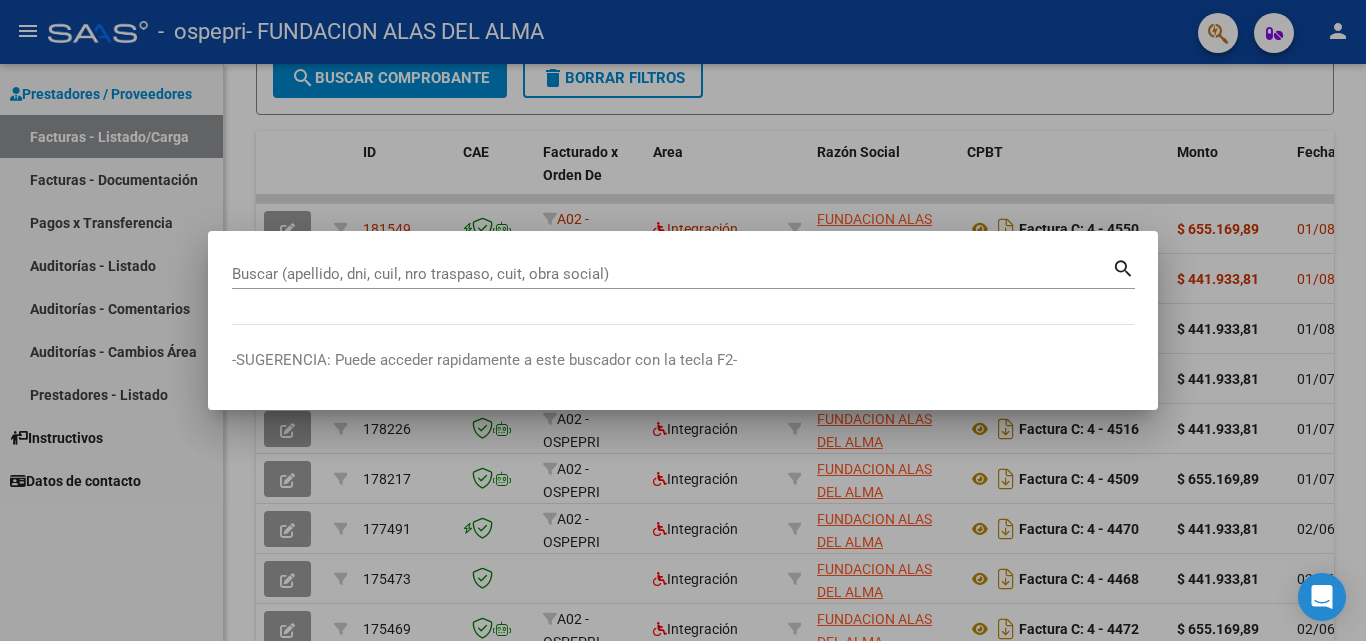 click at bounding box center [683, 320] 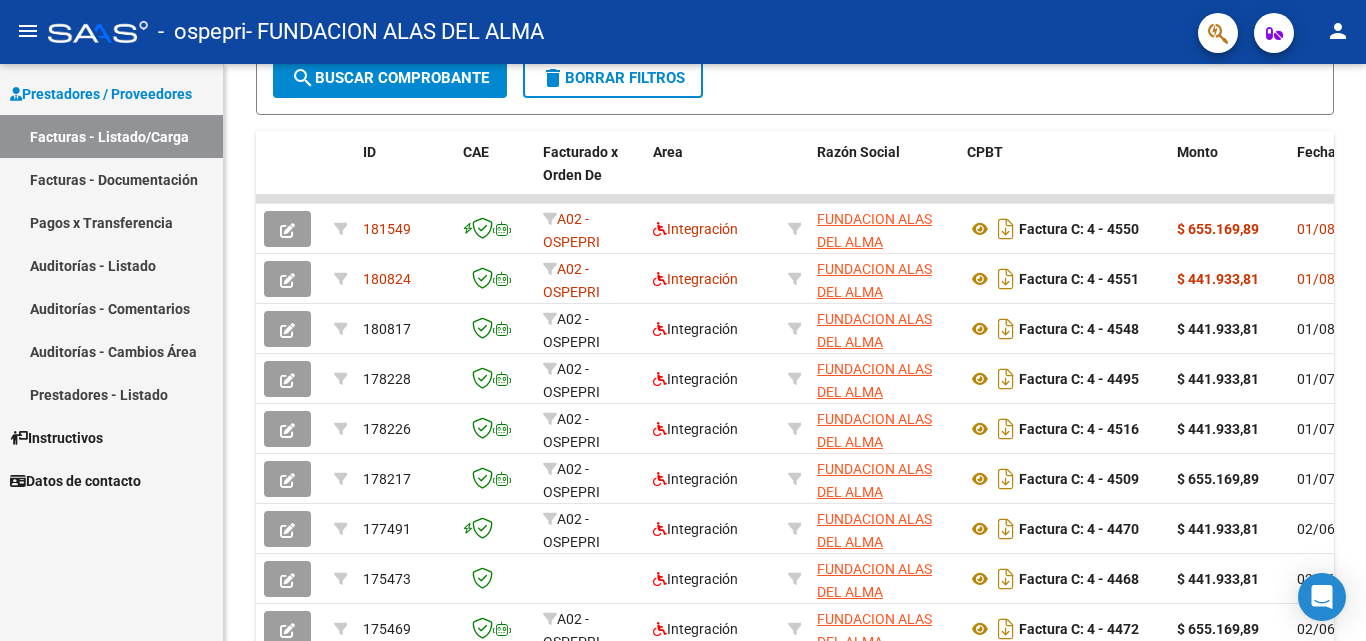 click 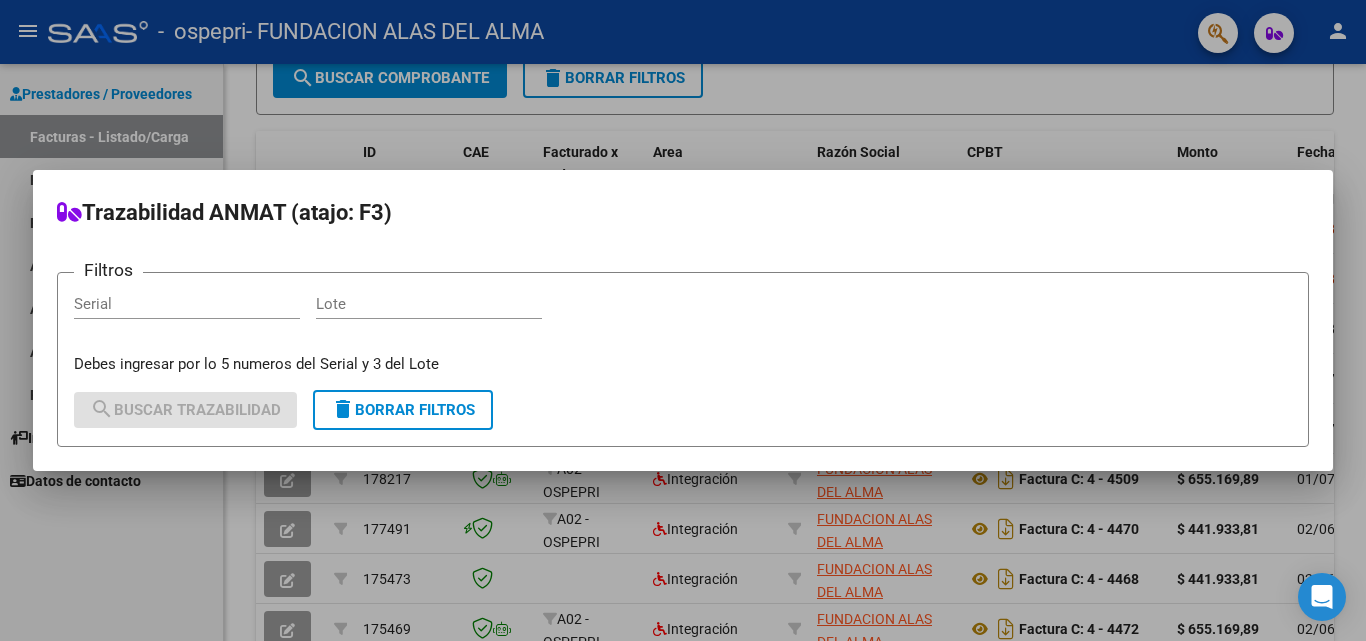 click at bounding box center (683, 320) 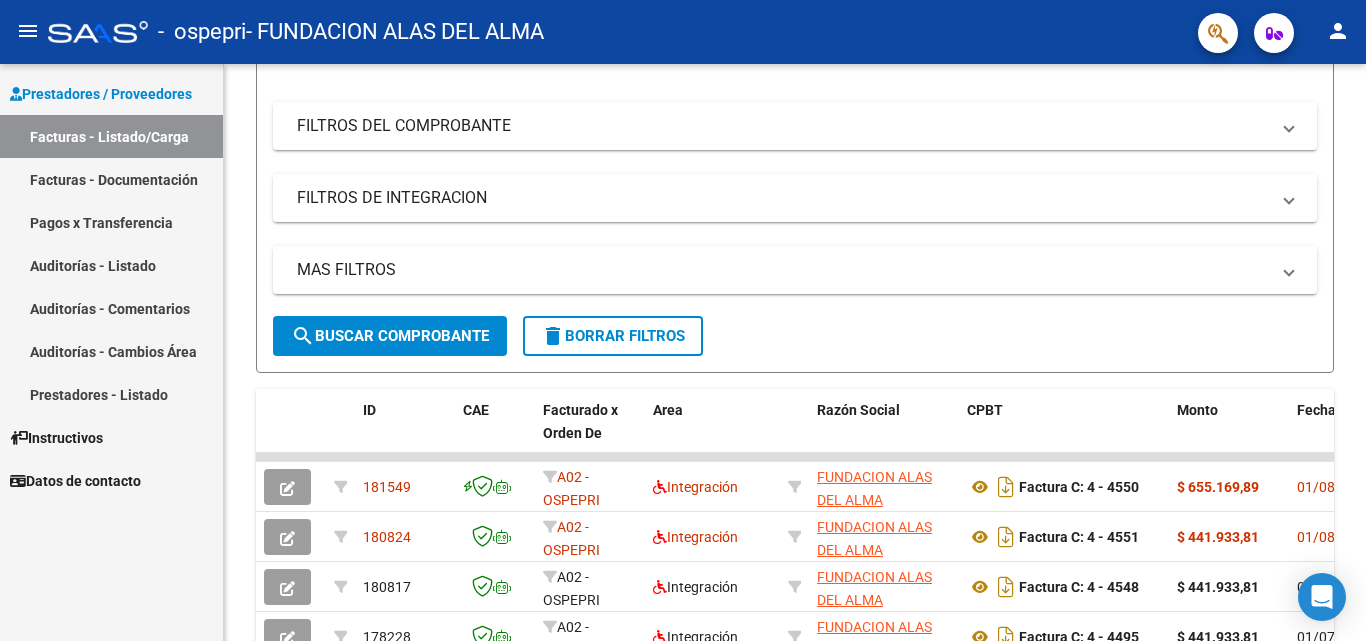 scroll, scrollTop: 191, scrollLeft: 0, axis: vertical 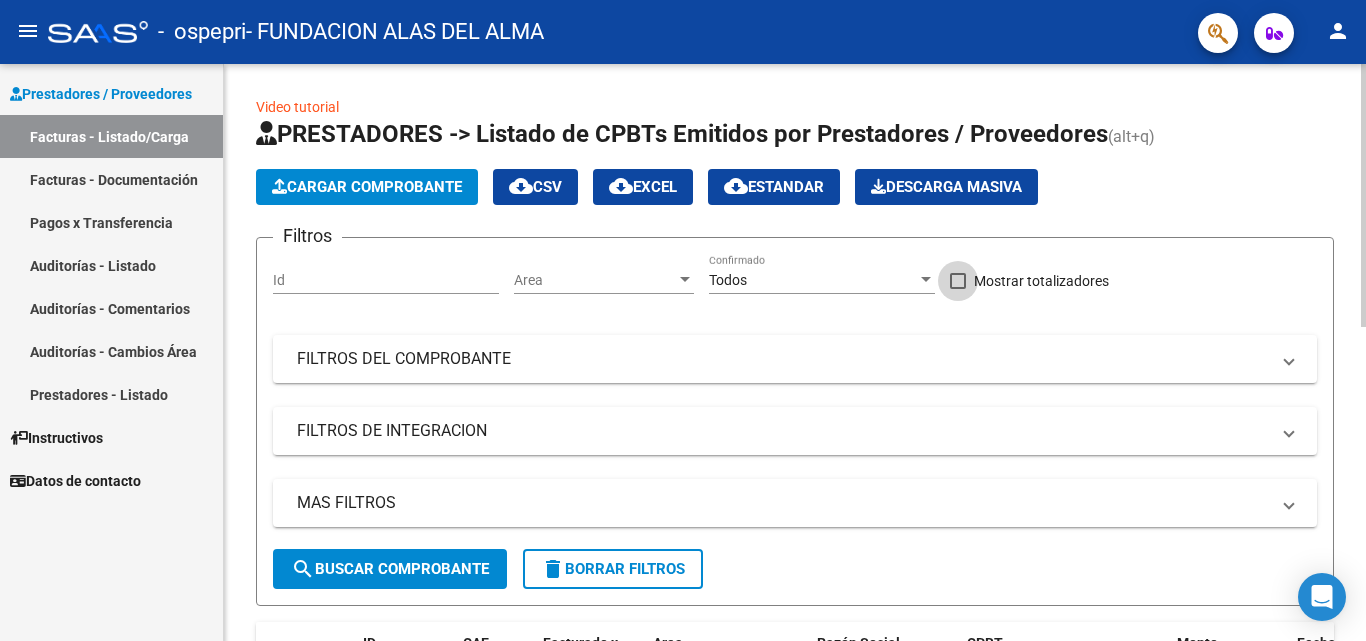 click on "Mostrar totalizadores" at bounding box center [1041, 281] 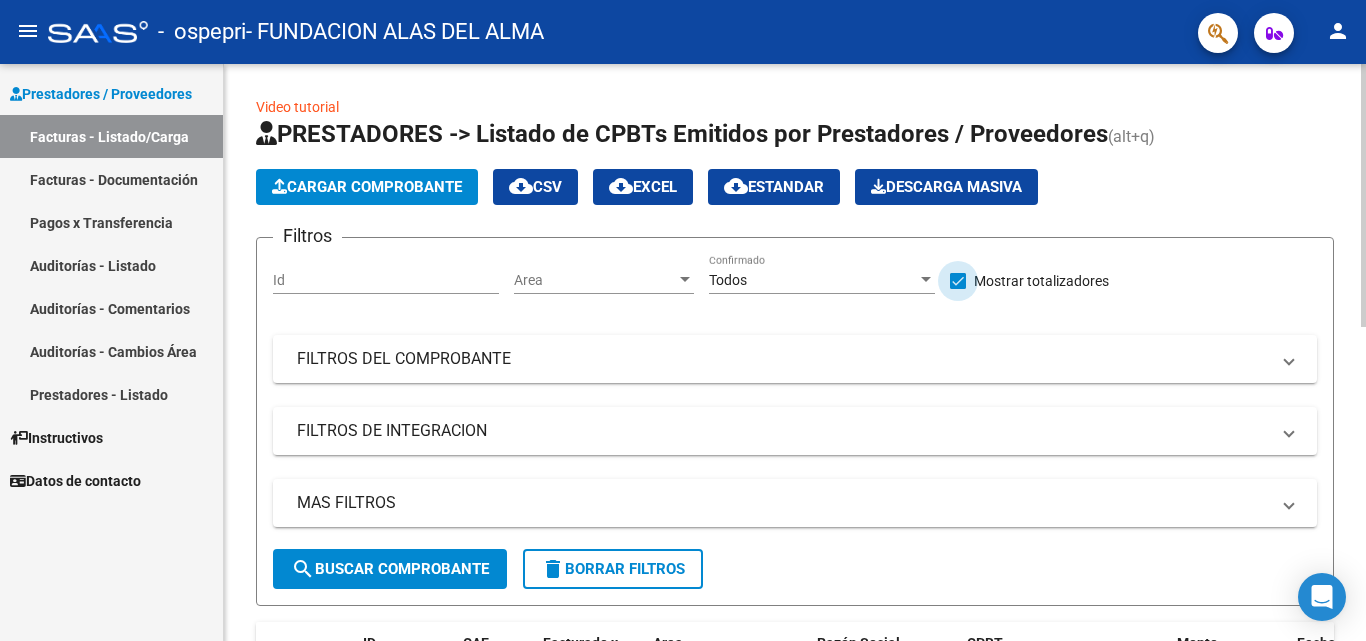 click on "Mostrar totalizadores" at bounding box center [1041, 281] 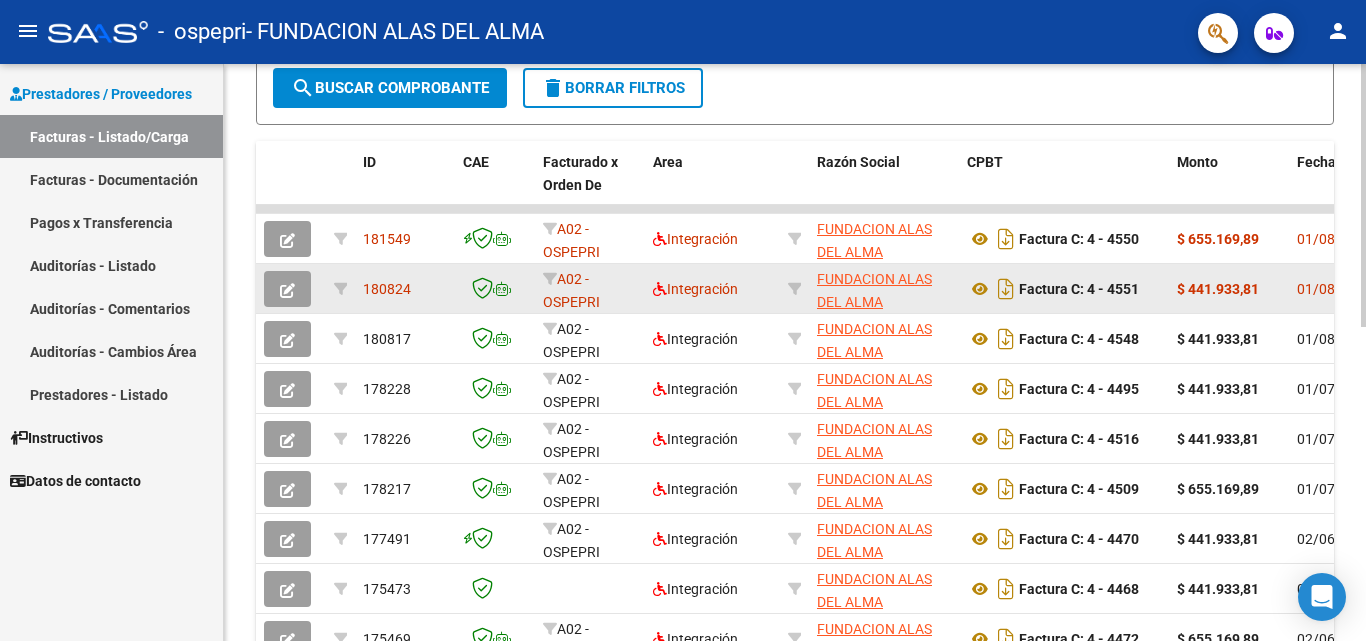 scroll, scrollTop: 500, scrollLeft: 0, axis: vertical 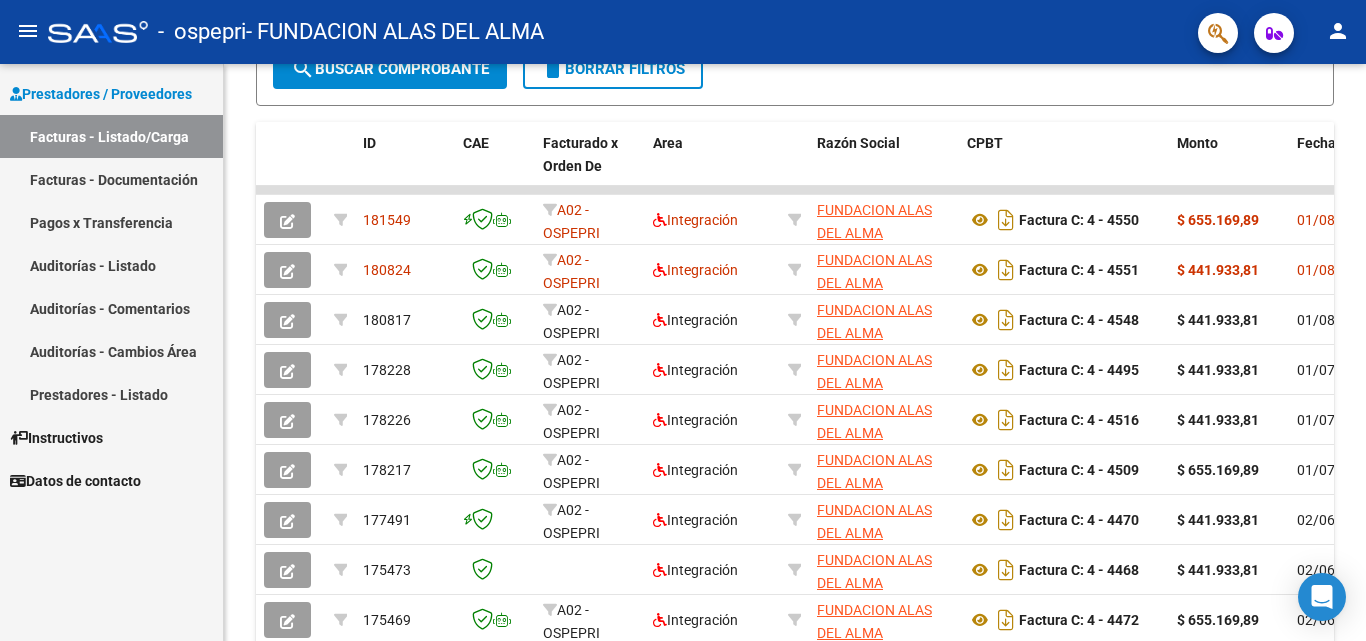click on "Facturas - Documentación" at bounding box center [111, 179] 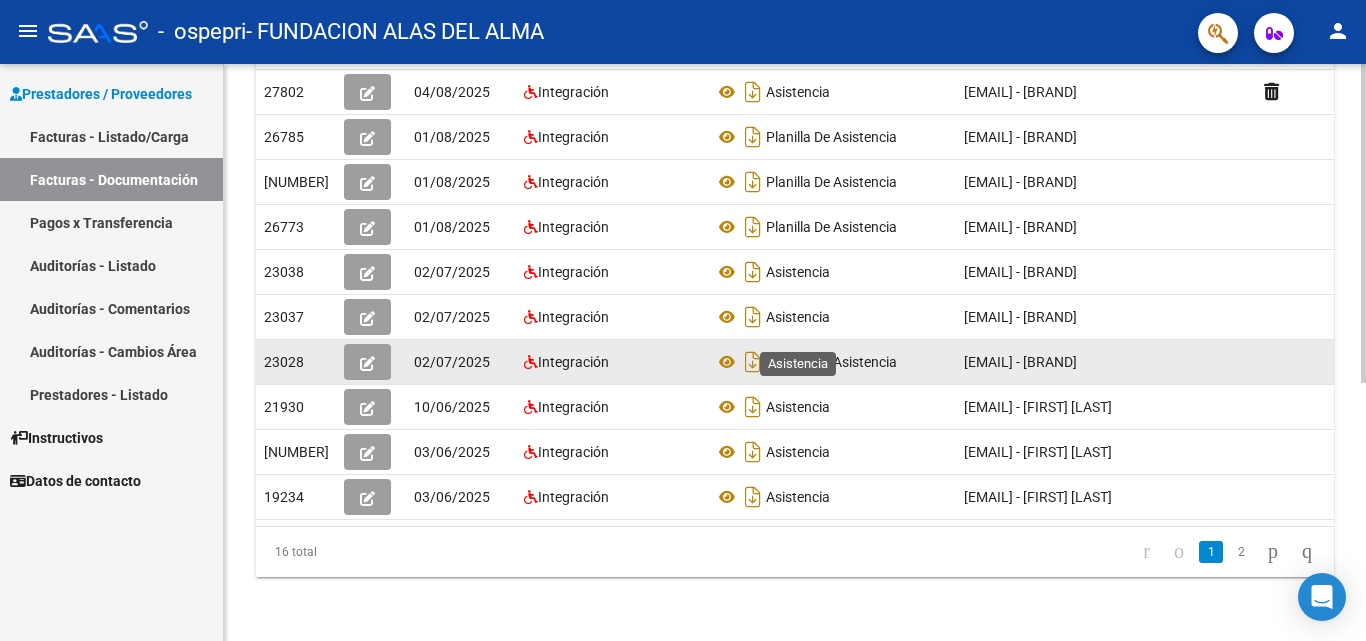 scroll, scrollTop: 466, scrollLeft: 0, axis: vertical 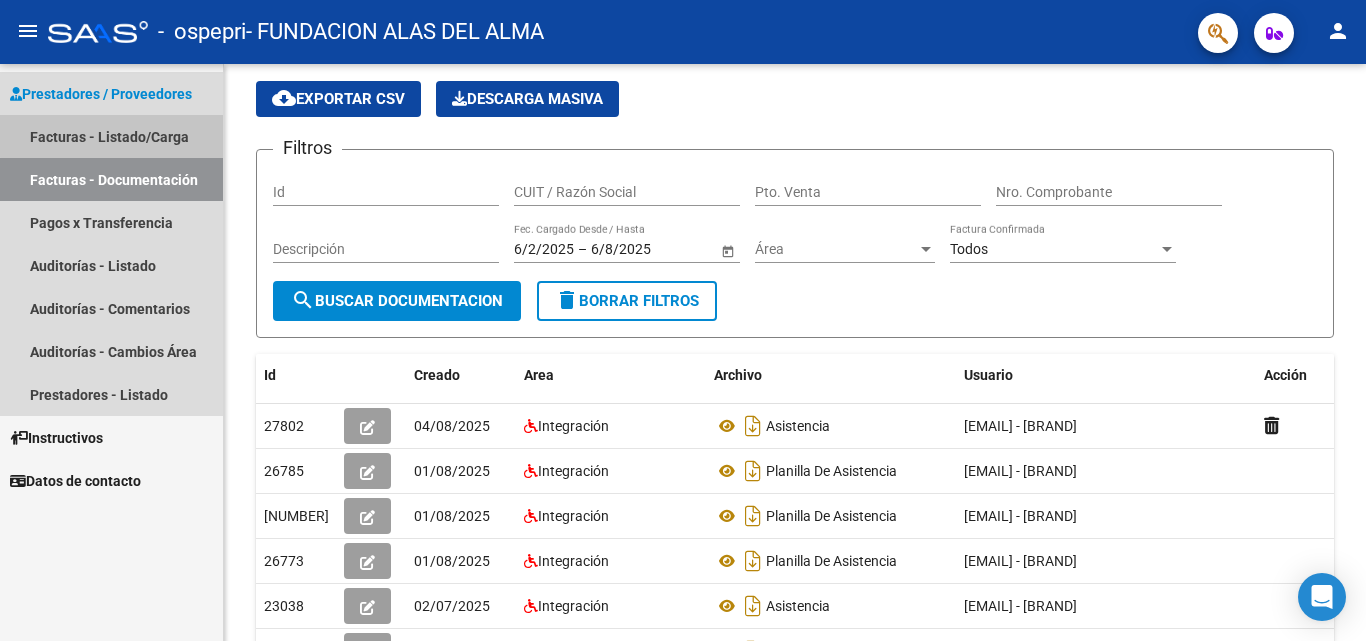 click on "Facturas - Listado/Carga" at bounding box center (111, 136) 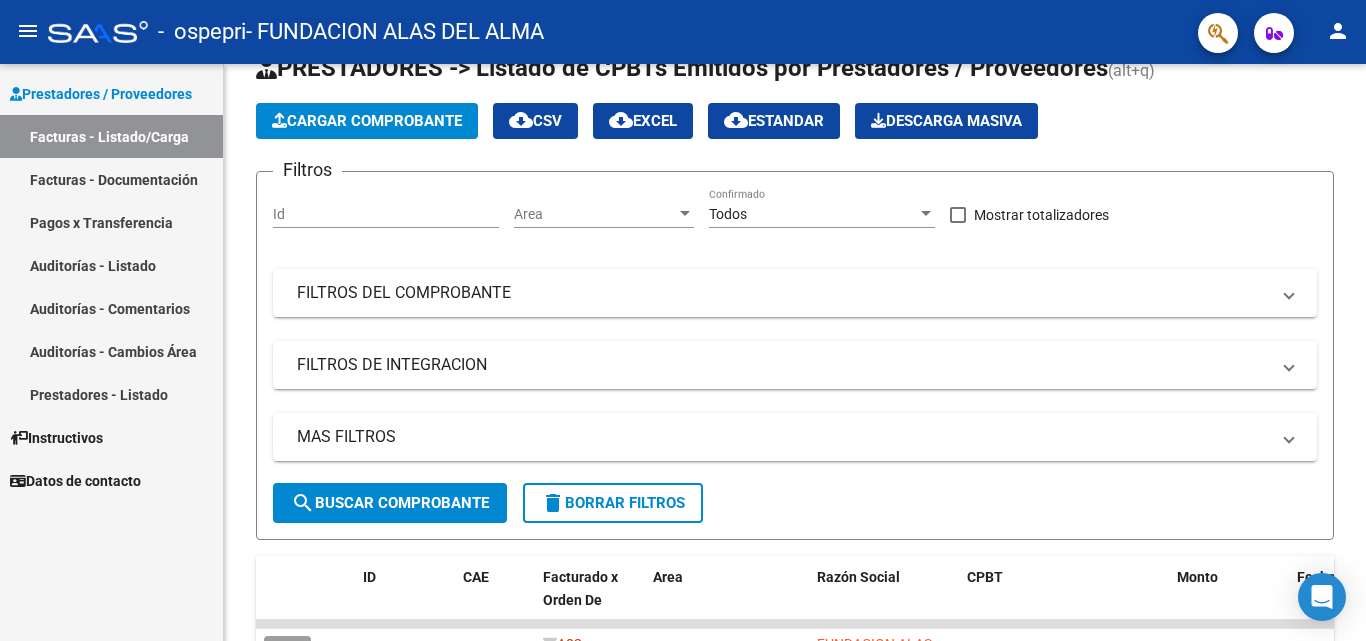 click on "Auditorías - Listado" at bounding box center (111, 265) 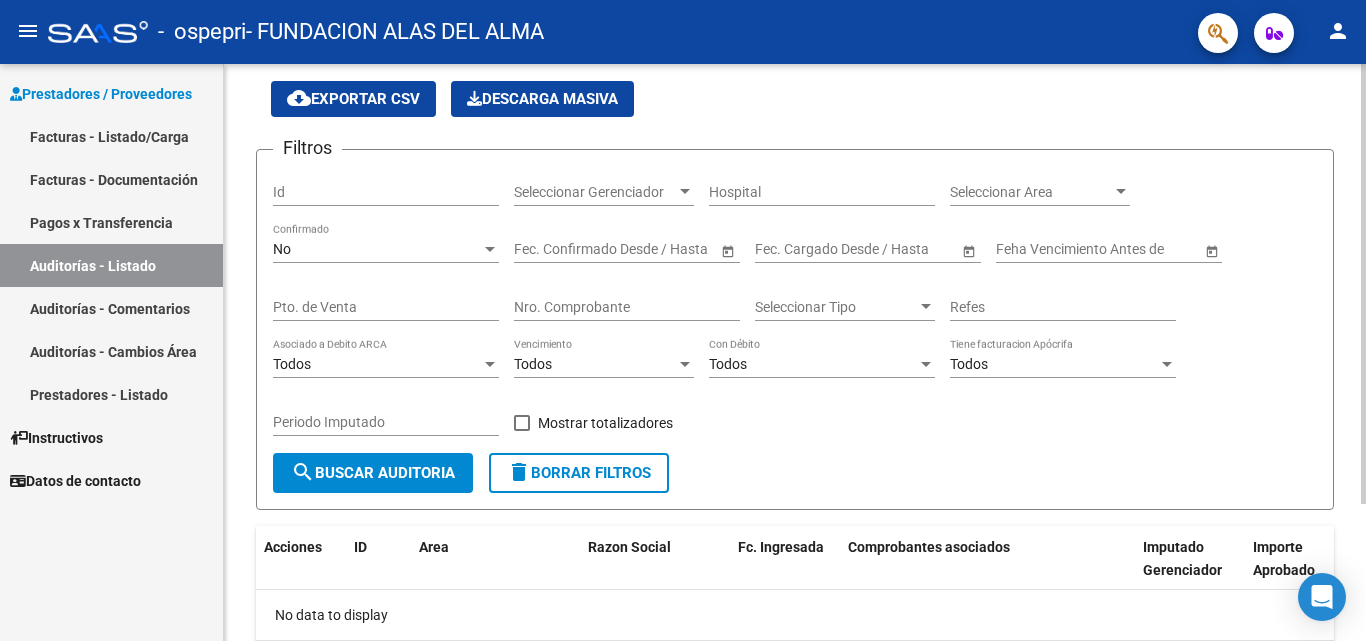 scroll, scrollTop: 180, scrollLeft: 0, axis: vertical 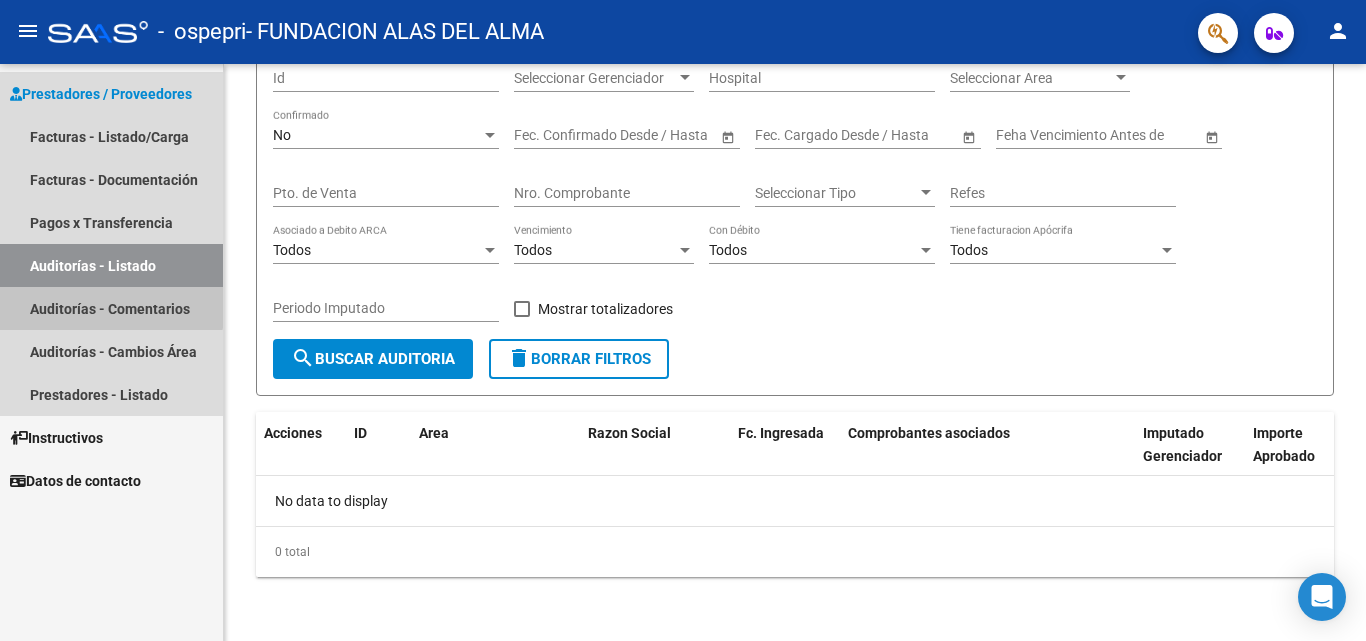 click on "Auditorías - Comentarios" at bounding box center (111, 308) 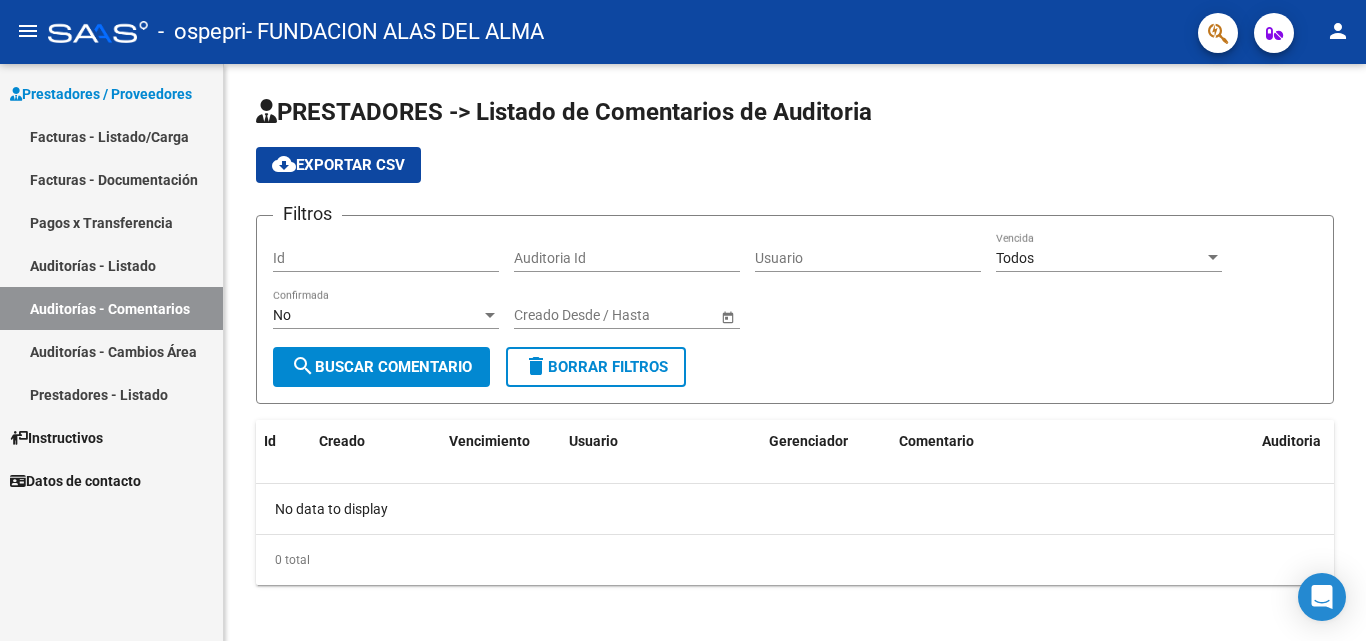 click on "Auditorías - Cambios Área" at bounding box center [111, 351] 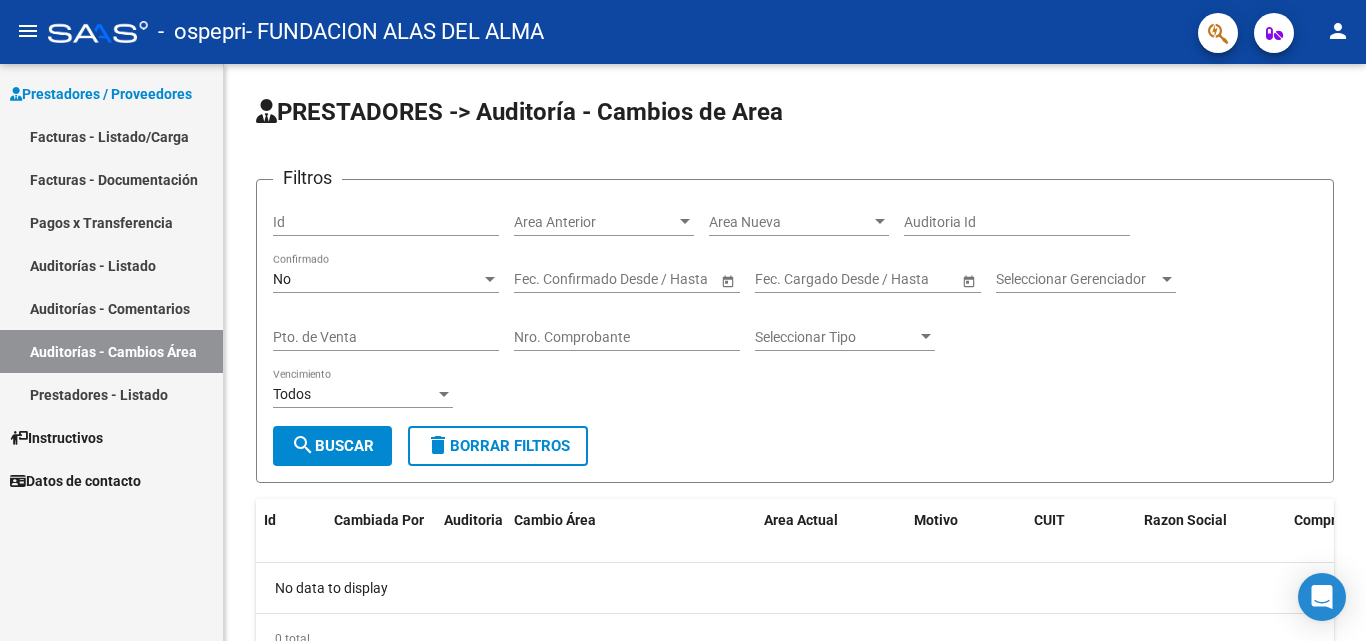click on "Prestadores - Listado" at bounding box center (111, 394) 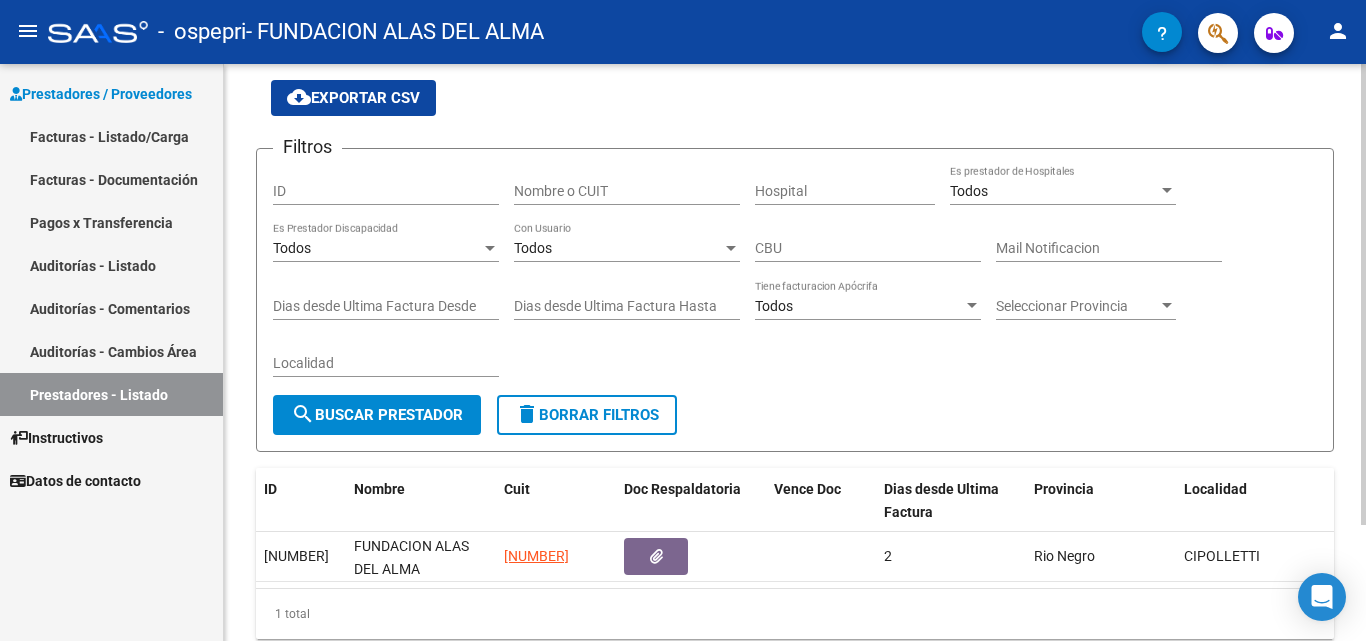 scroll, scrollTop: 145, scrollLeft: 0, axis: vertical 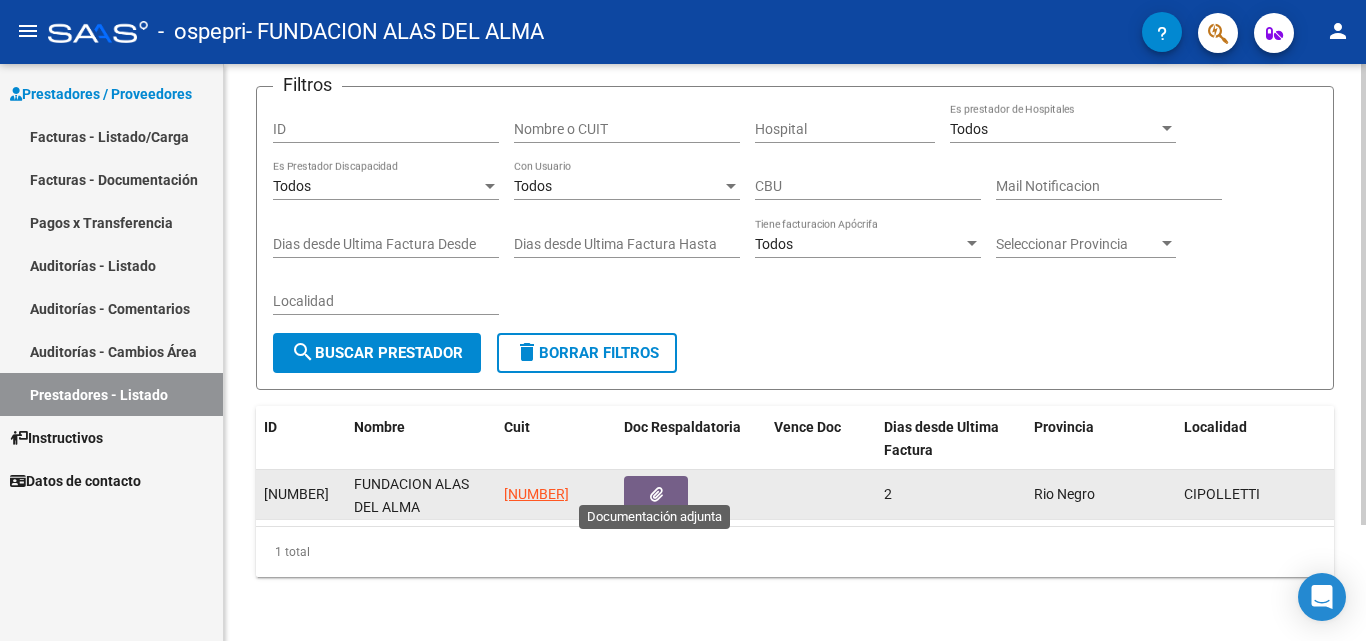 click 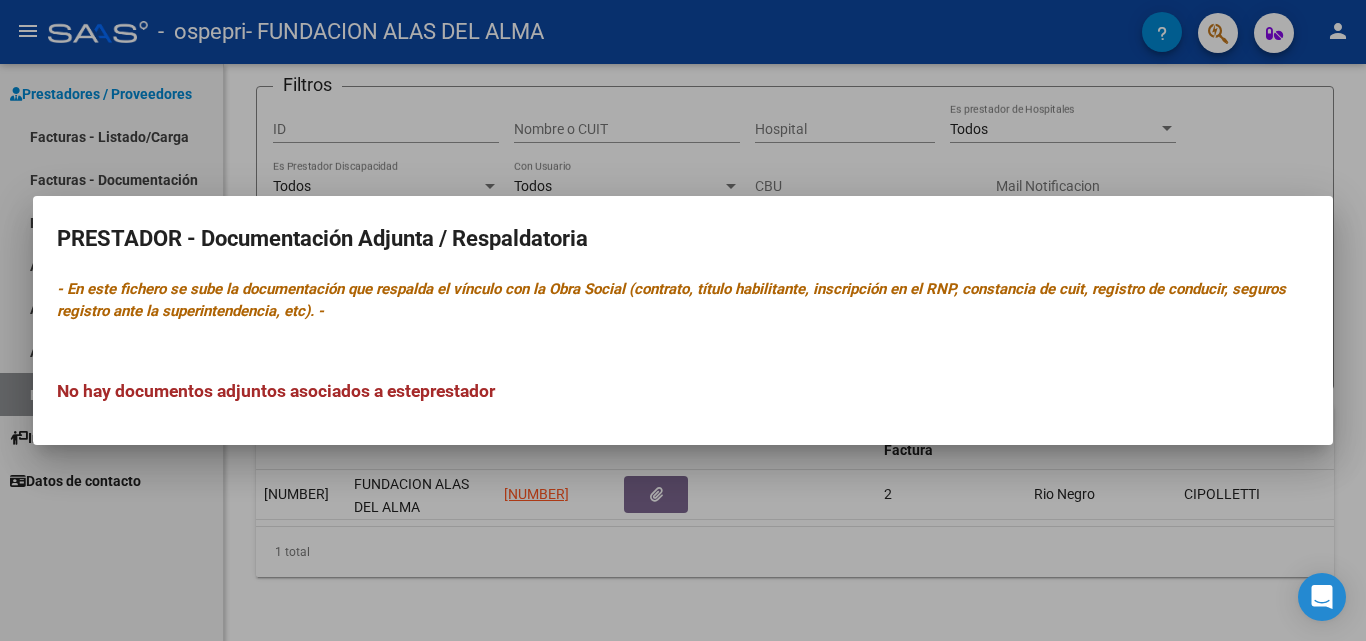 click on "PRESTADOR - Documentación Adjunta / Respaldatoria - En este fichero se sube la documentación que respalda el vínculo con la Obra Social (contrato, título habilitante, inscripción en el RNP, constancia de cuit, registro de conducir, seguros registro ante la superintendencia, etc). -  No hay documentos adjuntos asociados a este  prestador" at bounding box center [683, 321] 